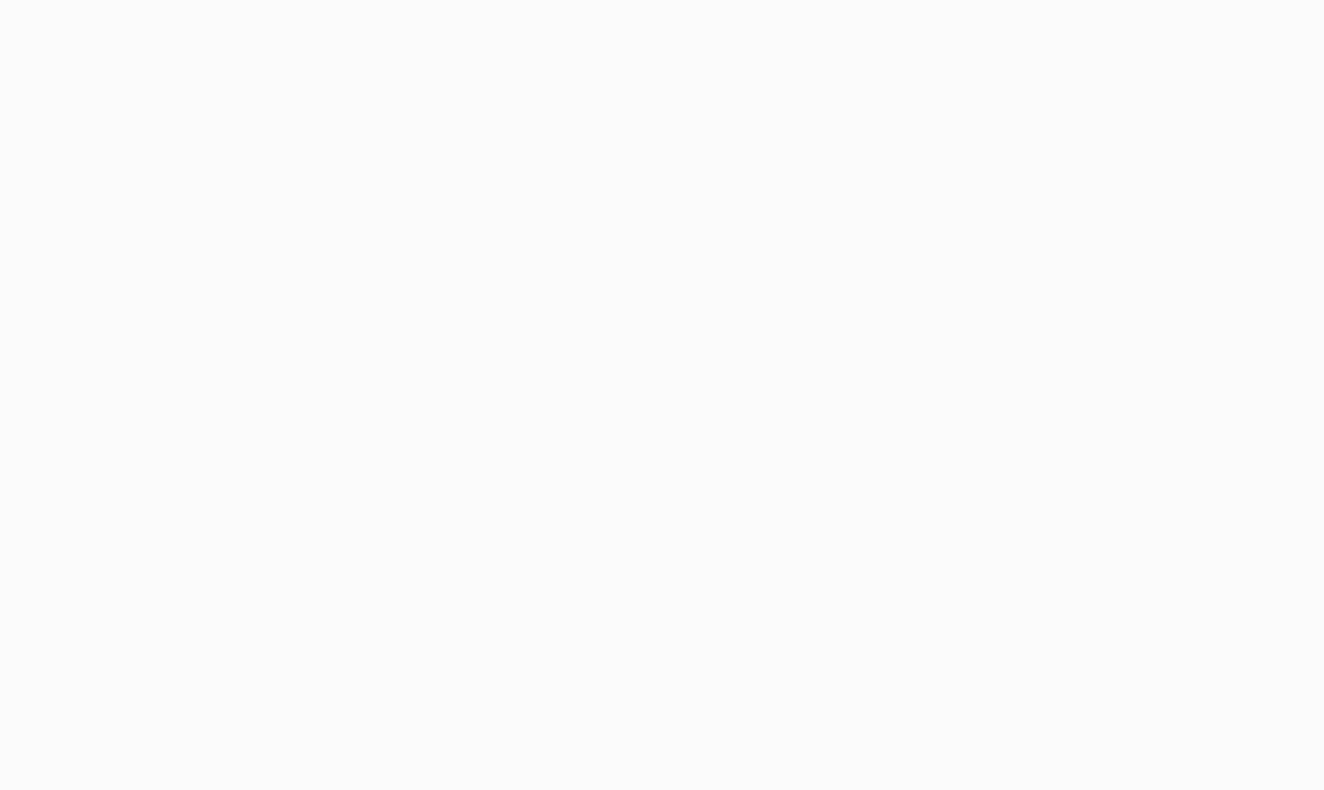 scroll, scrollTop: 0, scrollLeft: 0, axis: both 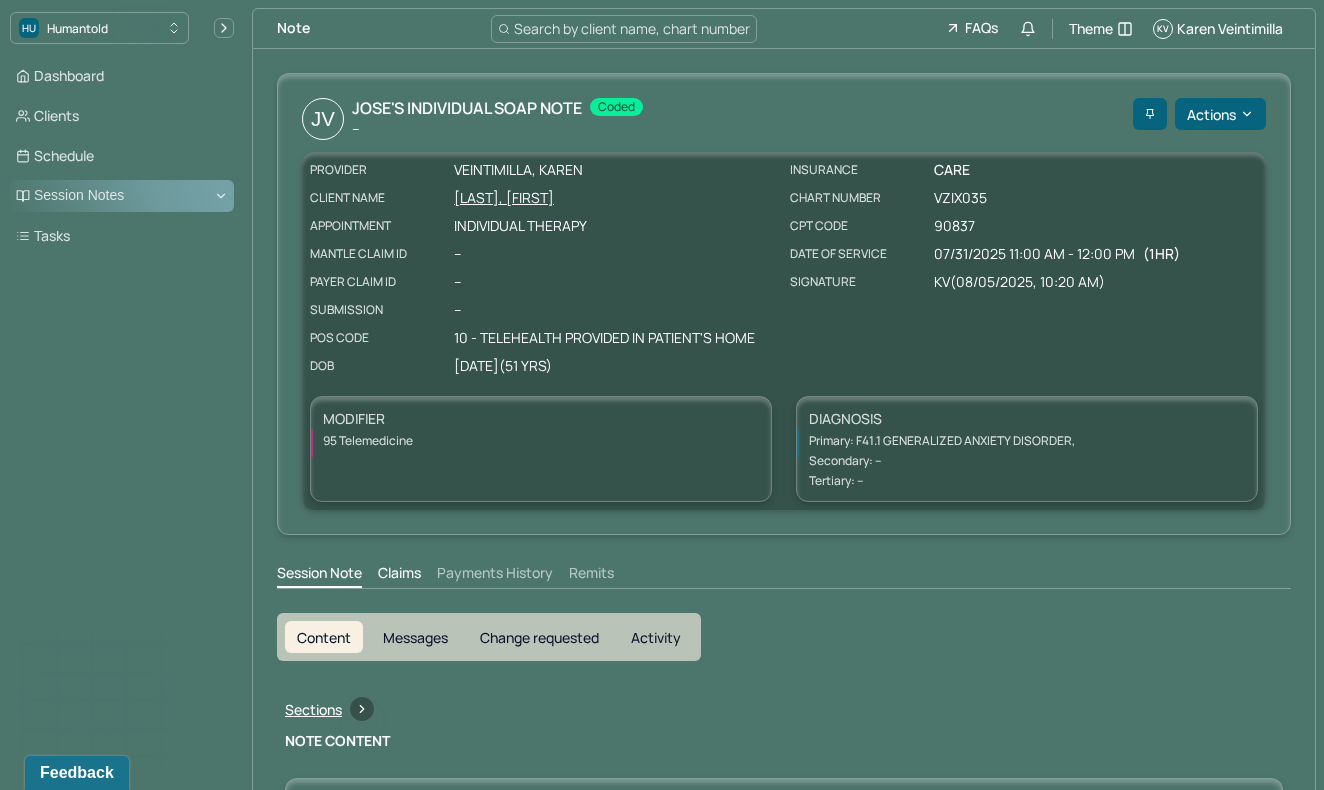 click on "Session Notes" at bounding box center [122, 196] 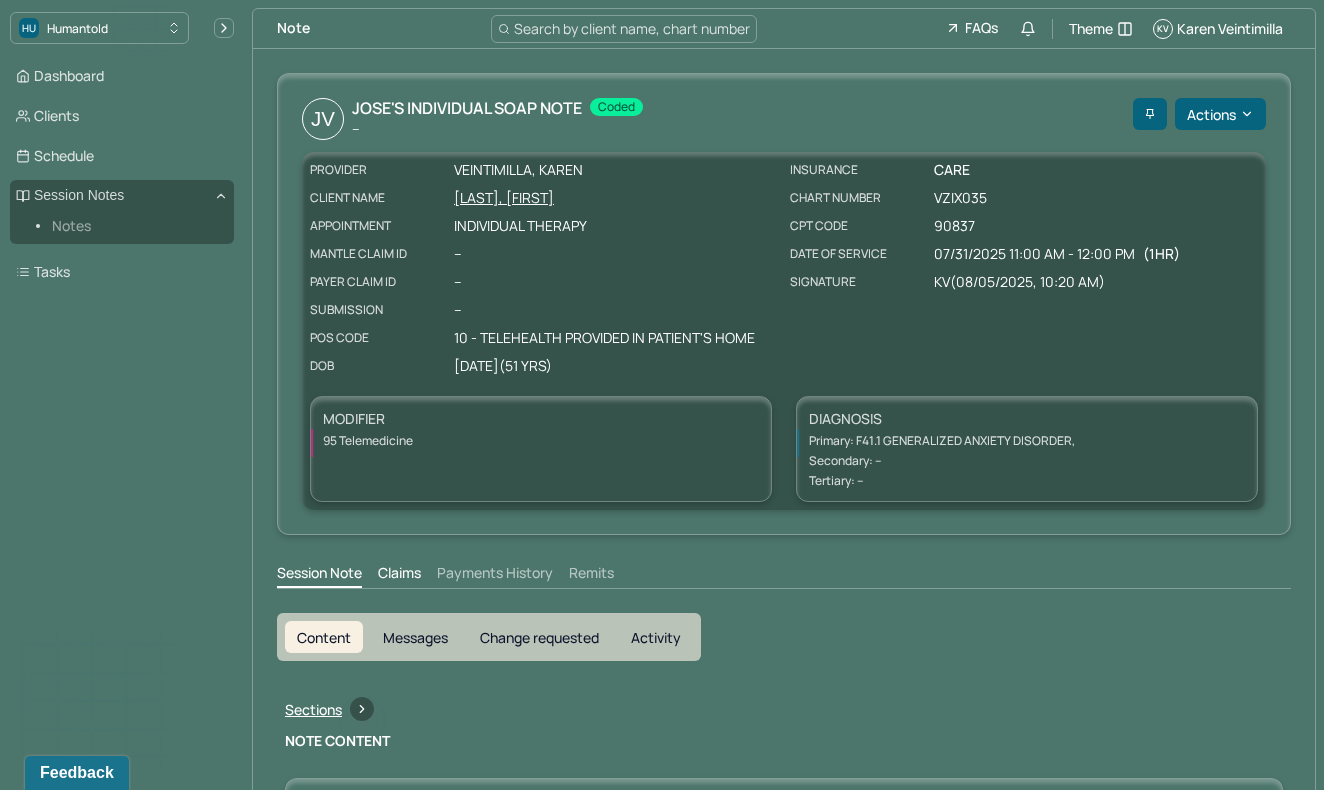 click on "Notes" at bounding box center [135, 226] 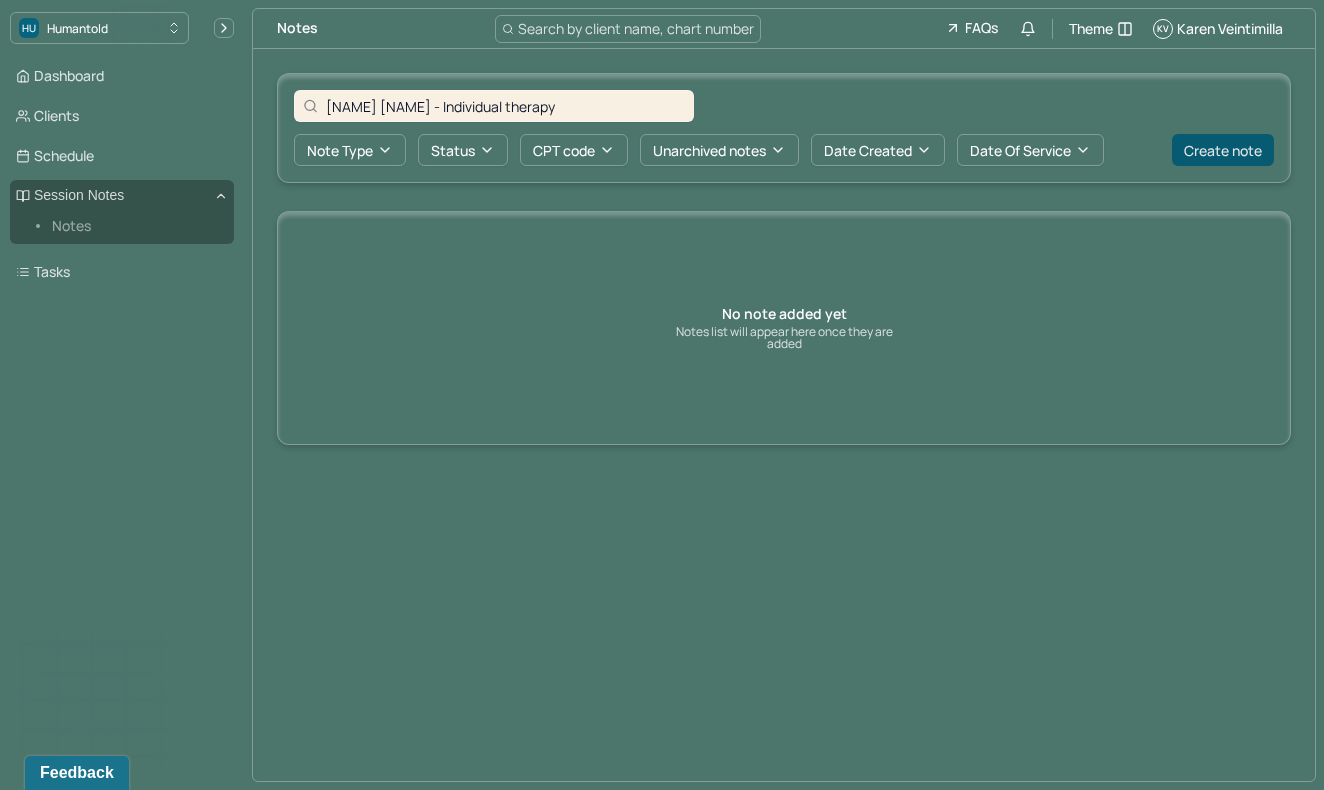 click on "Create note" at bounding box center (1223, 150) 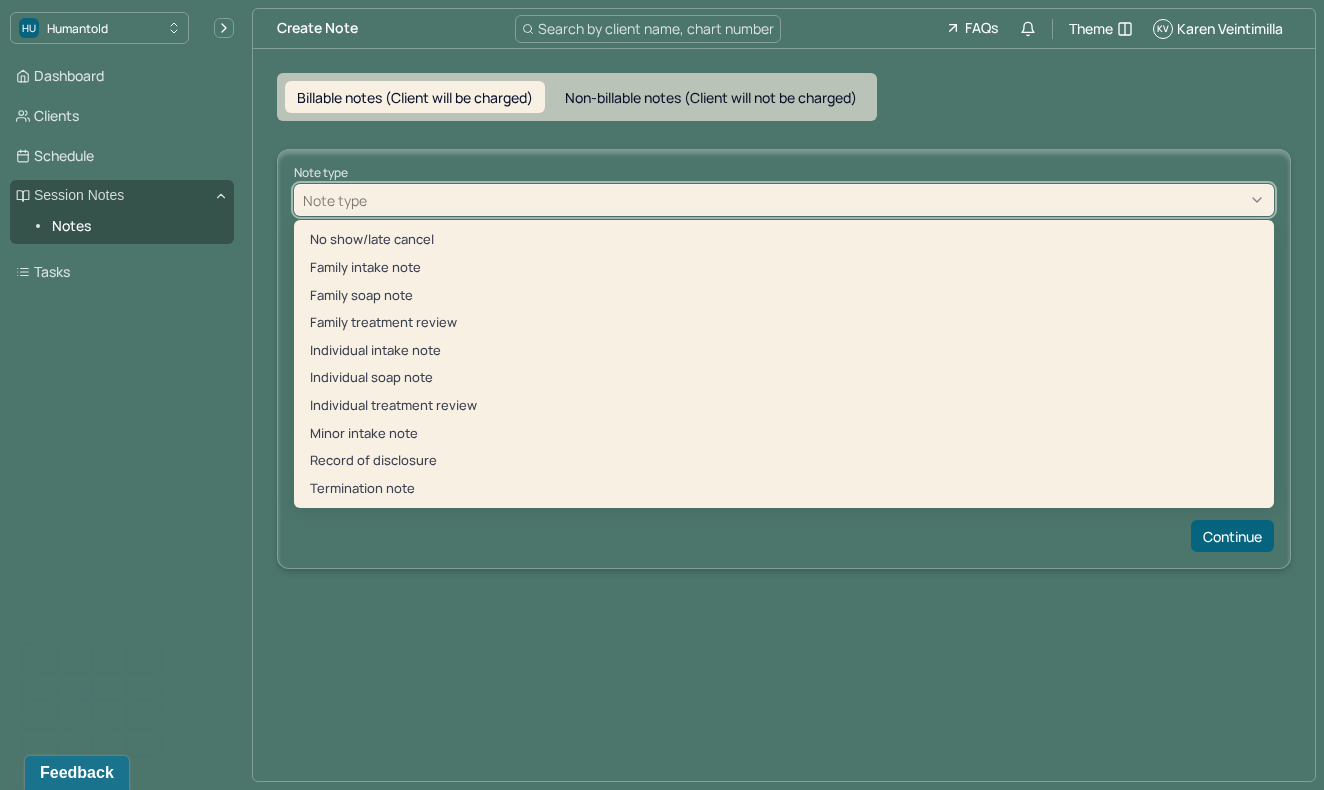 click on "Note type" at bounding box center [784, 200] 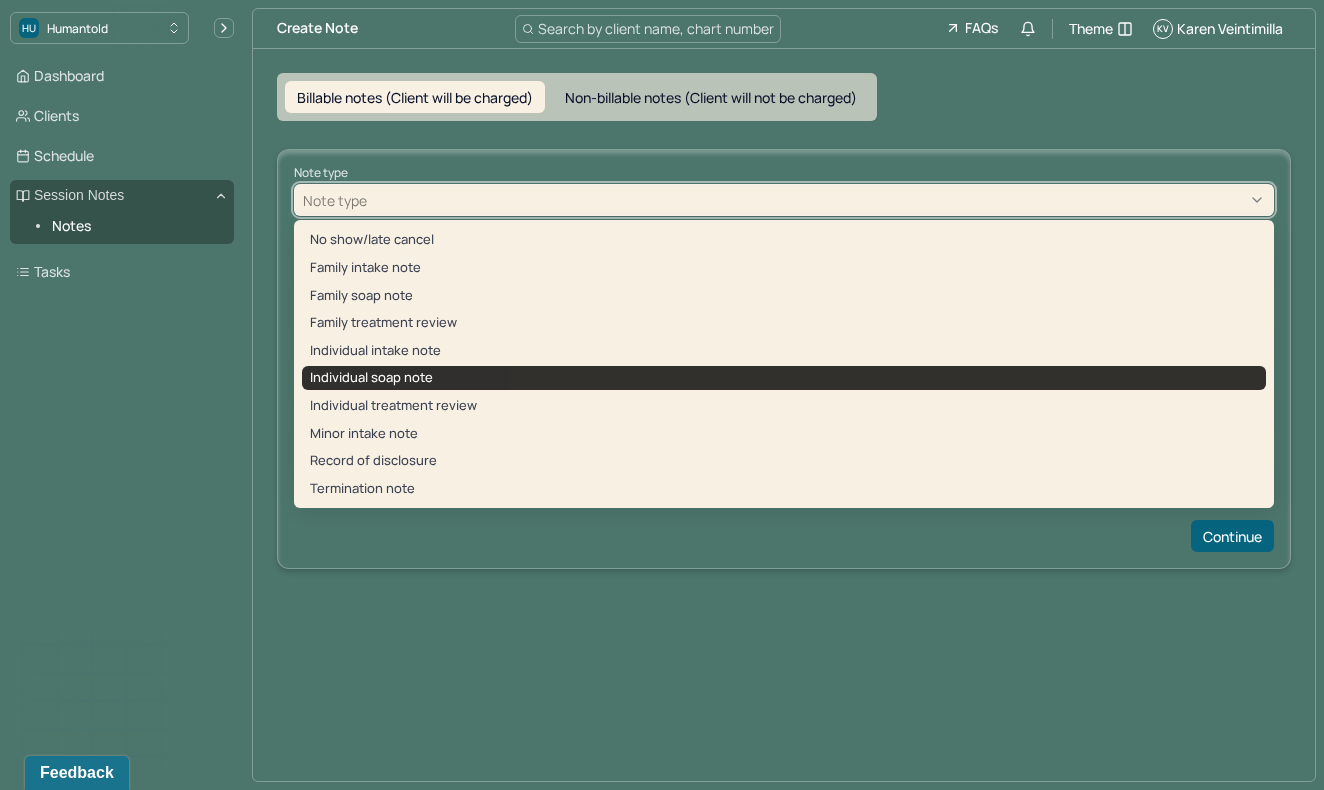 click on "Individual soap note" at bounding box center [784, 378] 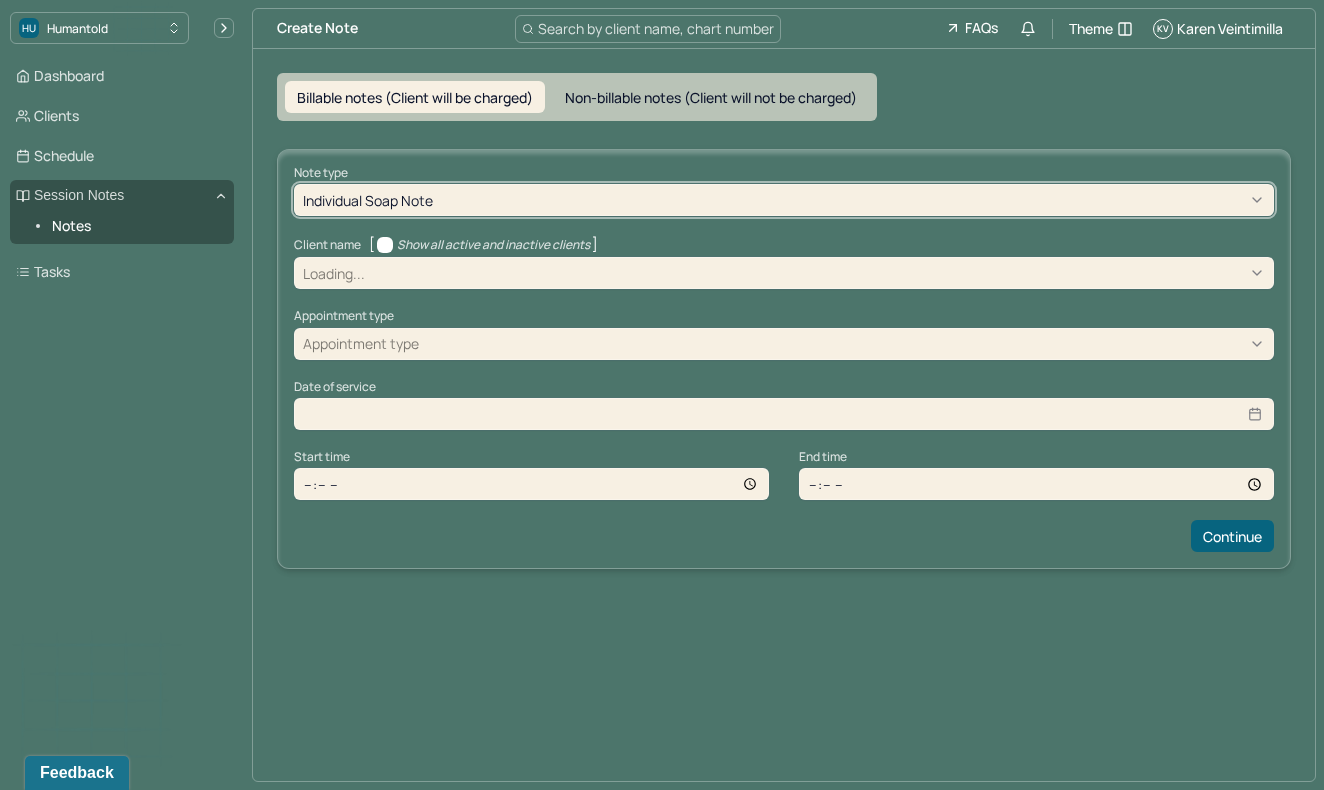 click at bounding box center [817, 273] 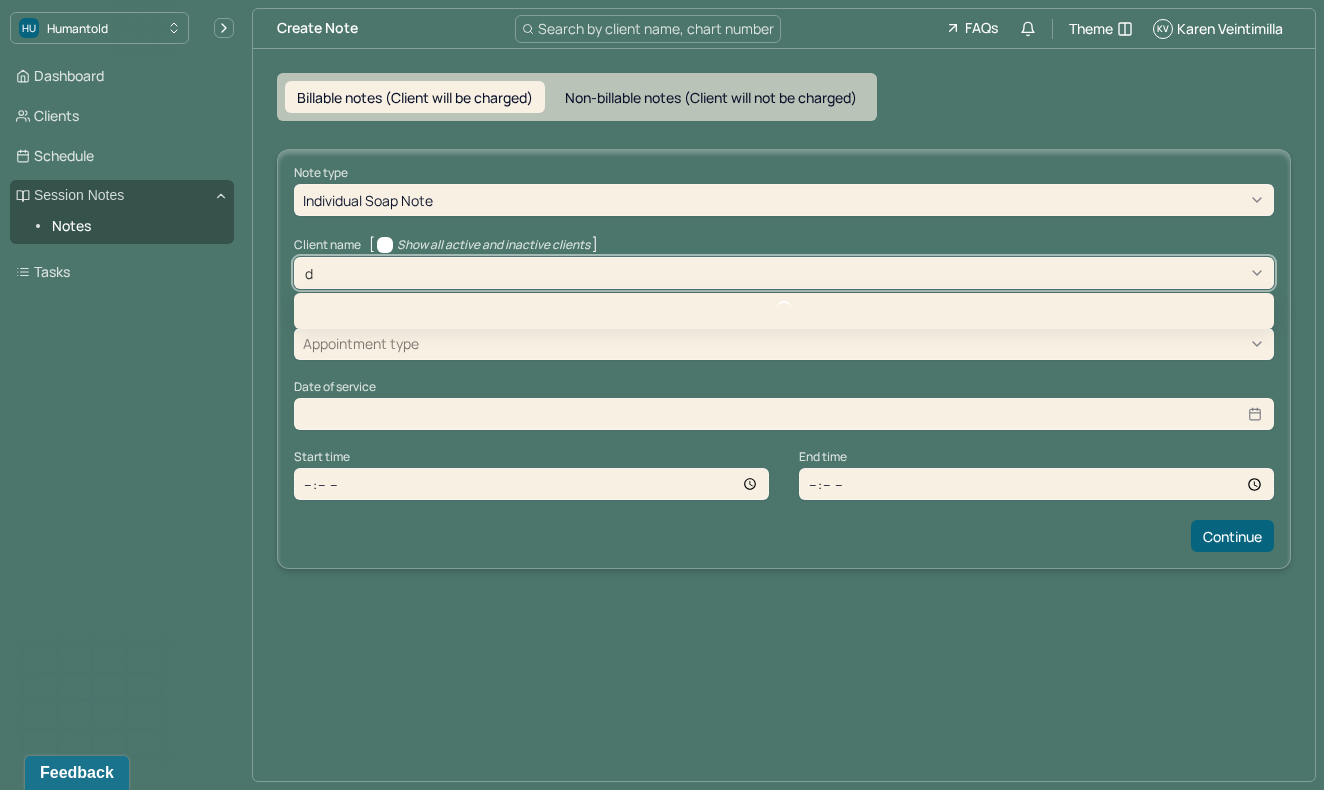 type on "de" 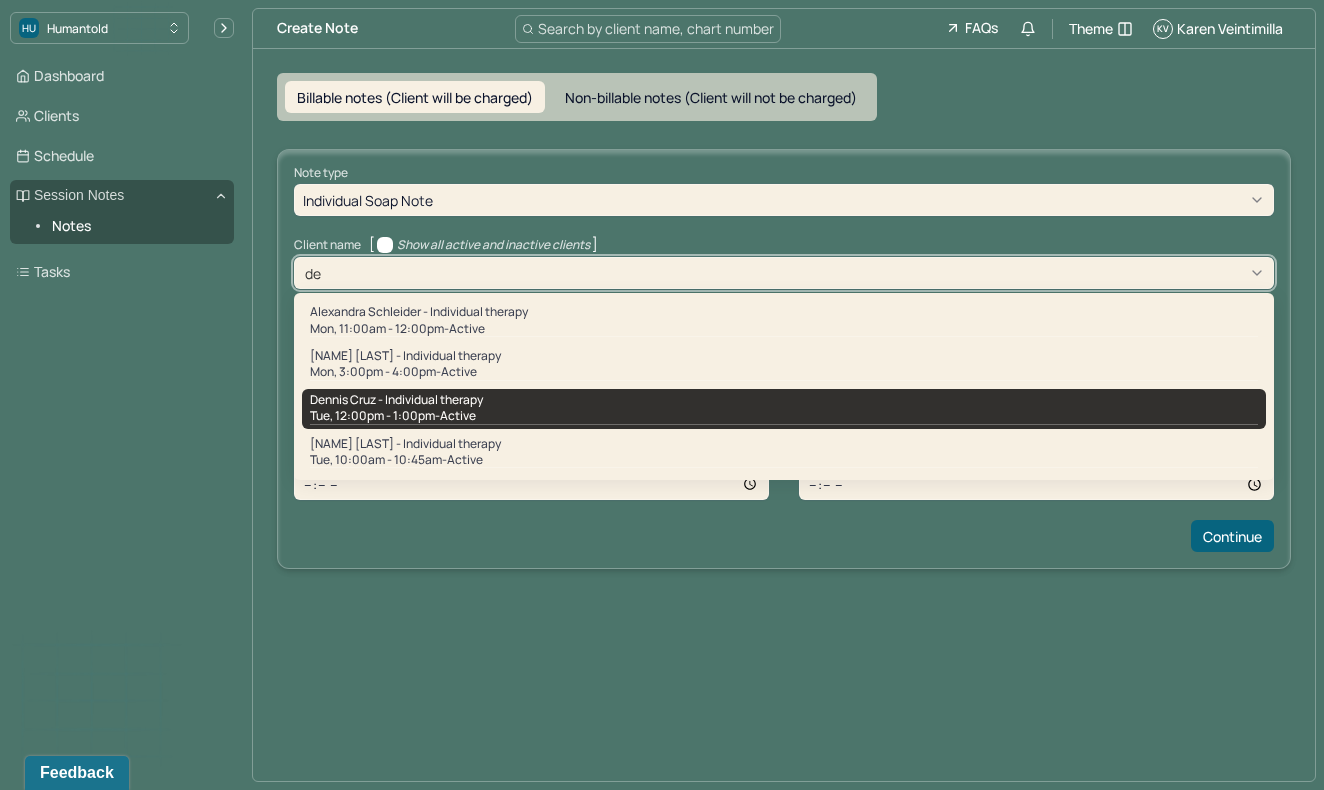 click on "Dennis Cruz - Individual therapy" at bounding box center [396, 400] 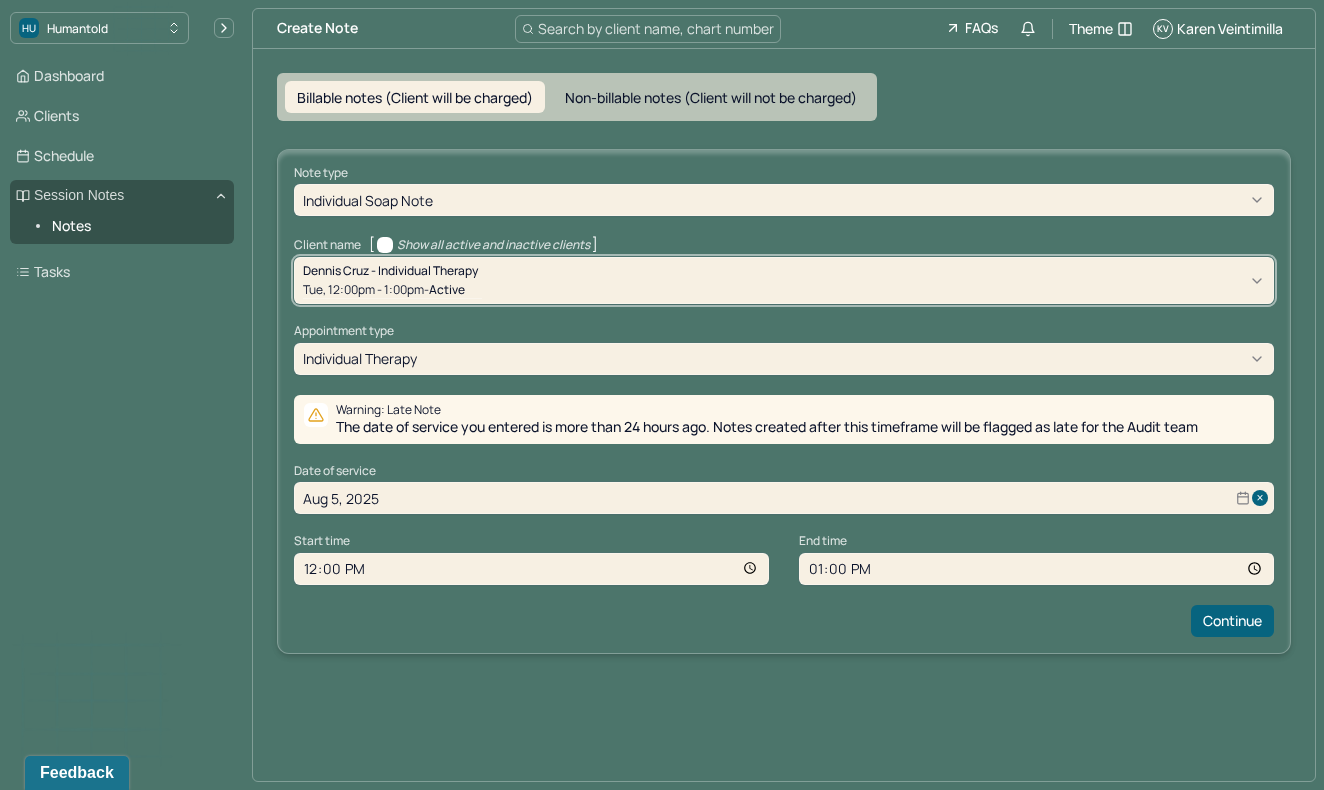 click on "Aug 5, 2025" at bounding box center (784, 498) 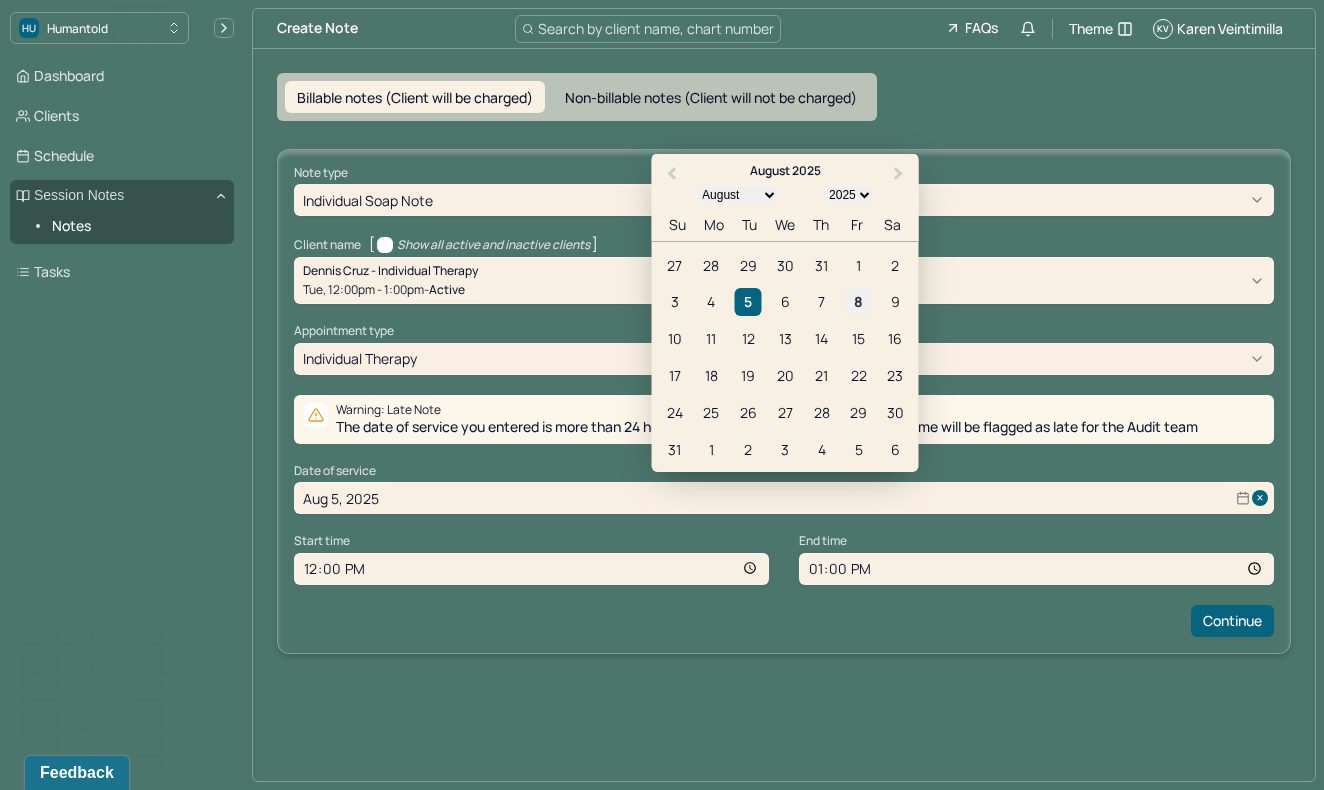 click on "8" at bounding box center [858, 302] 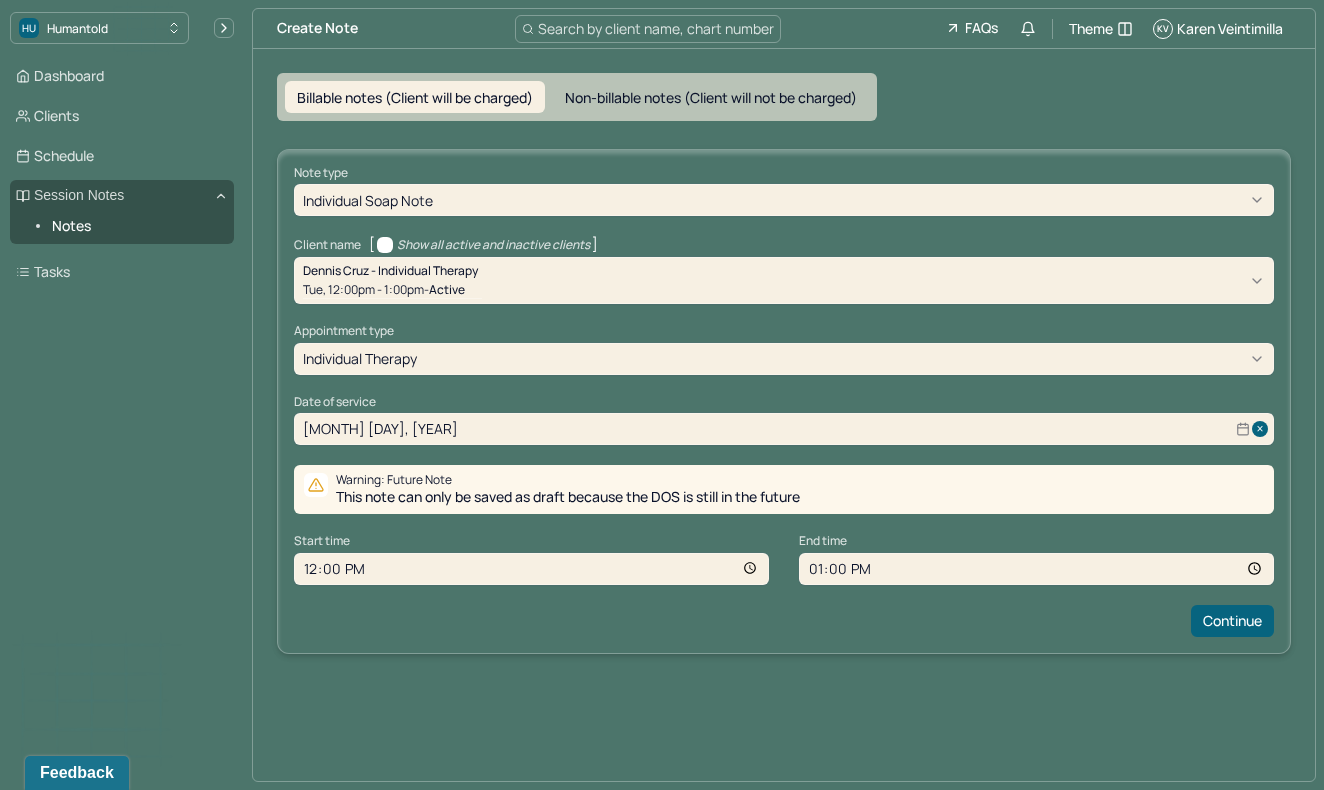 click on "12:00" at bounding box center [531, 569] 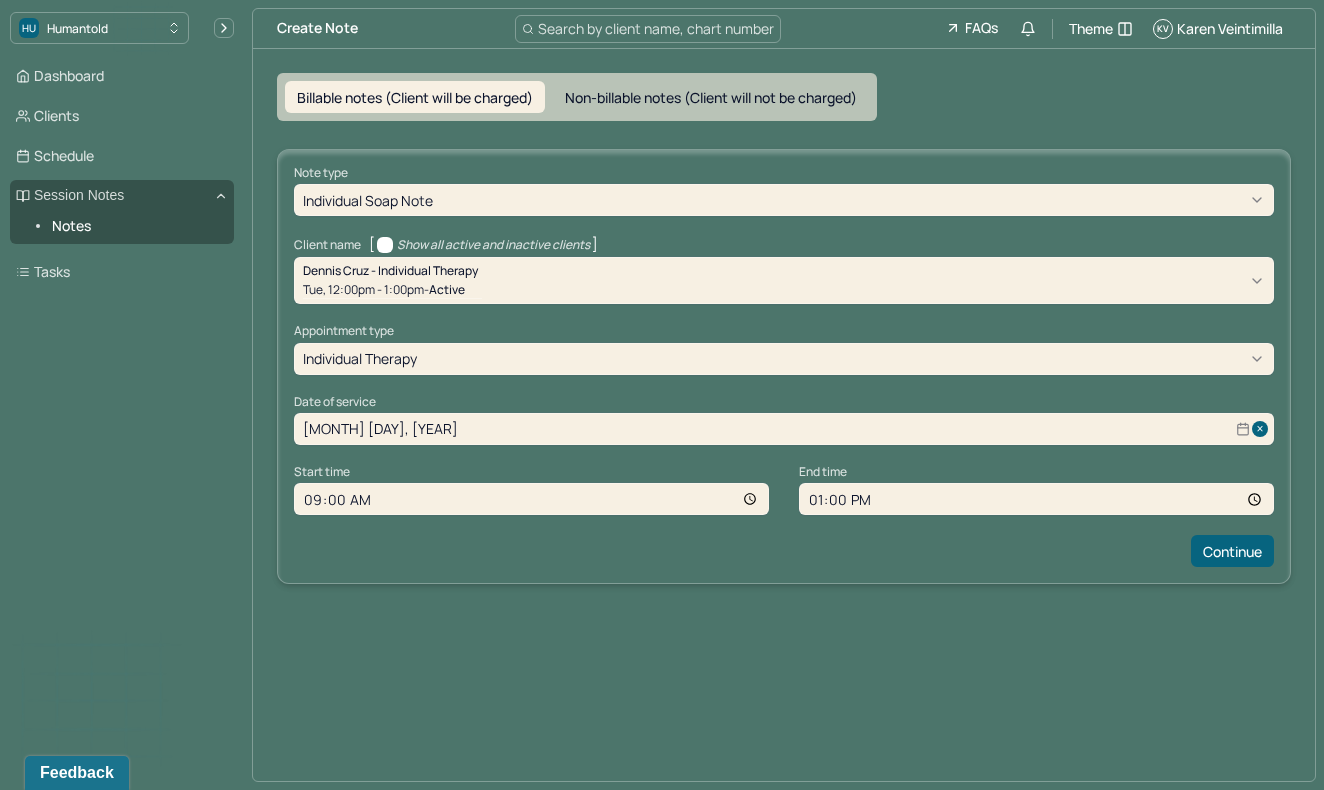 type on "09:00" 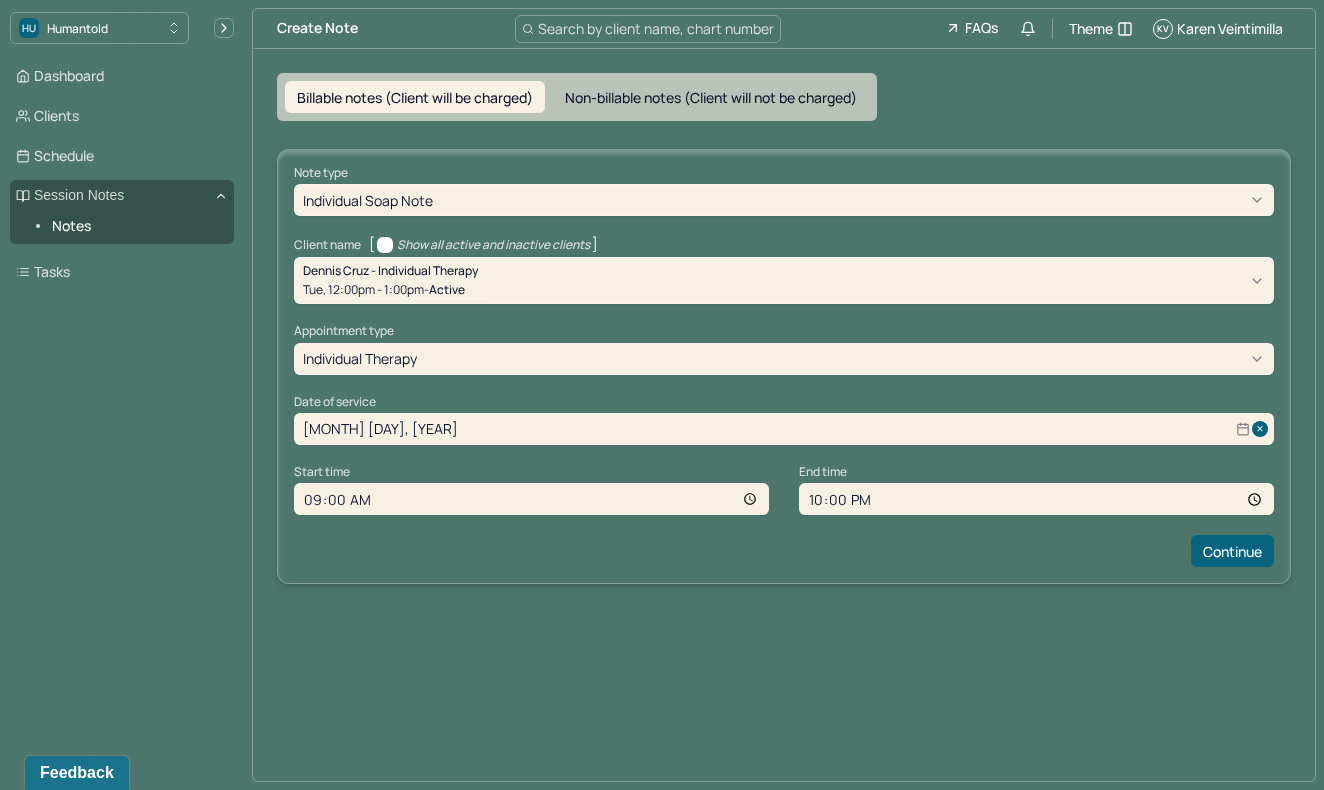 click on "22:00" at bounding box center (1036, 499) 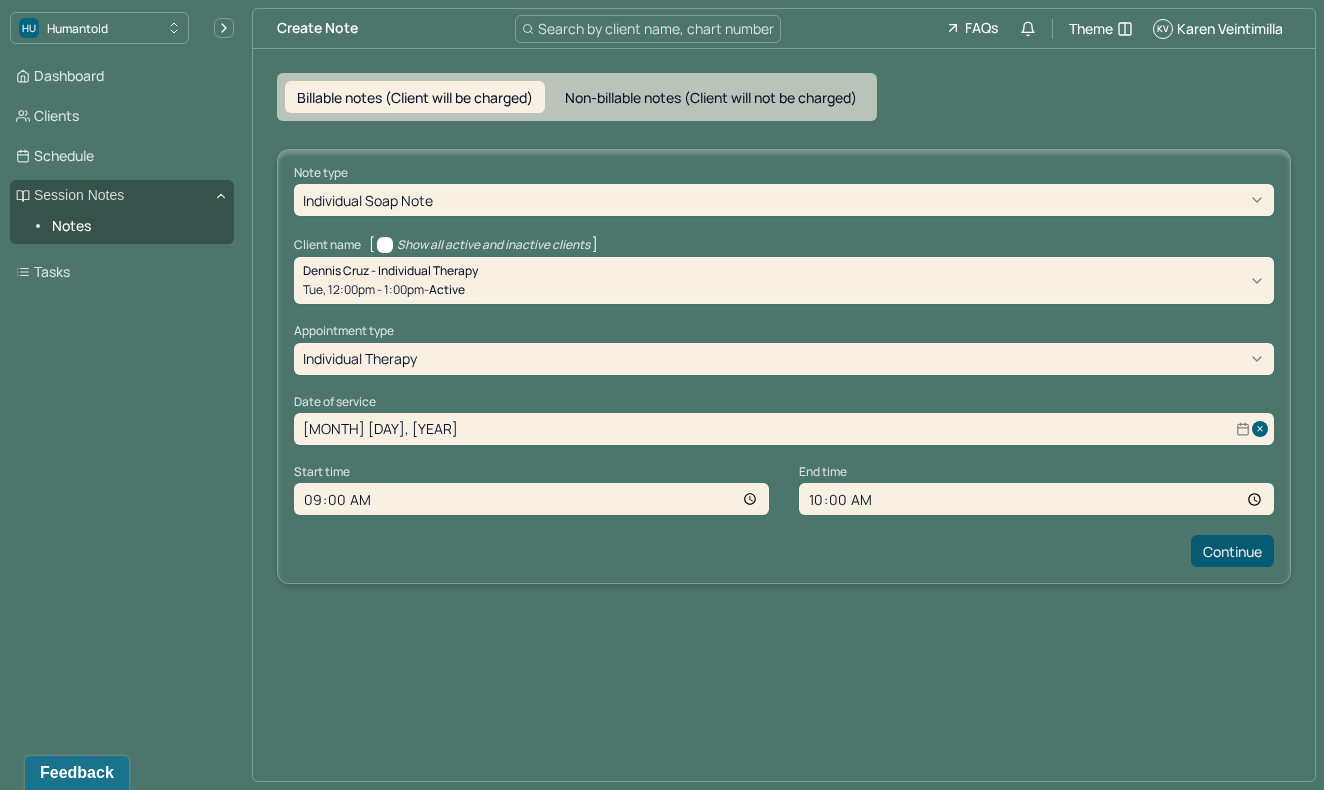 type on "10:00" 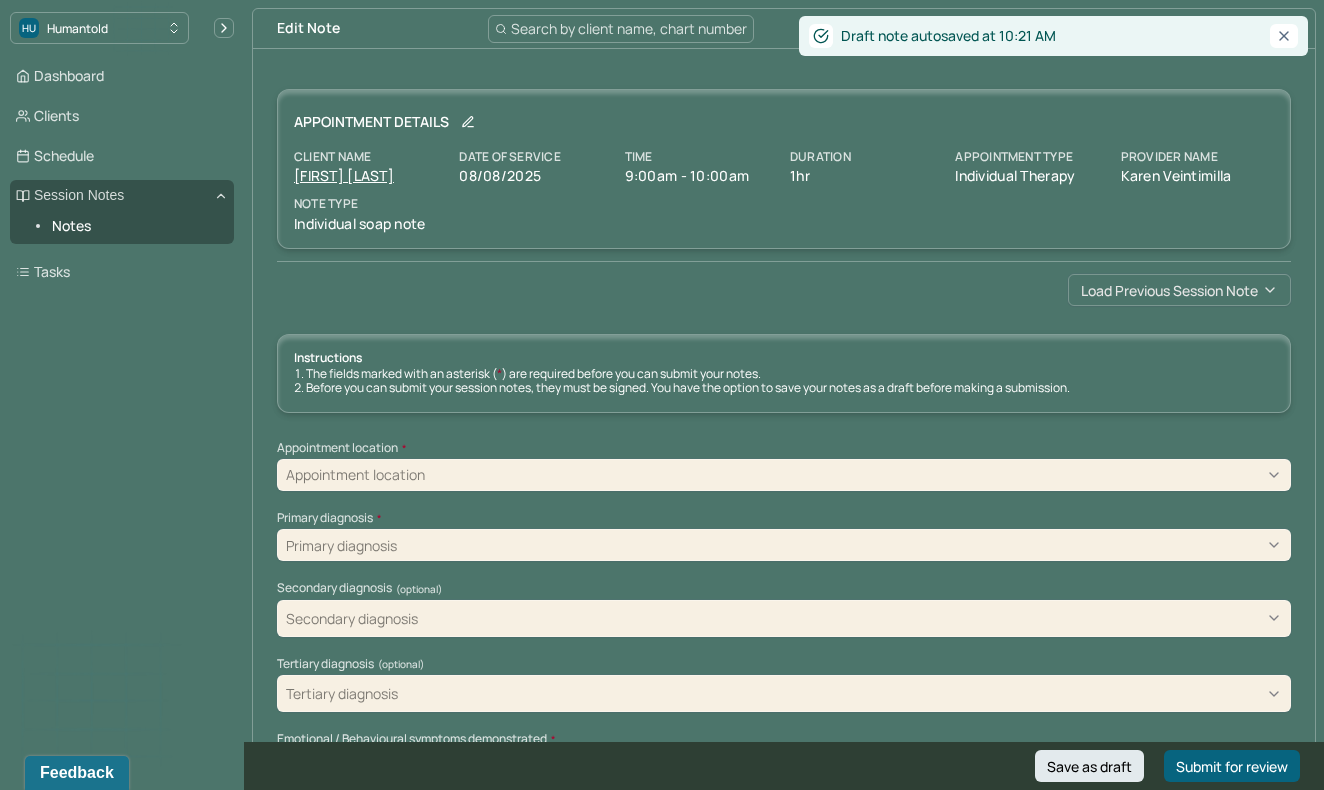 click on "Load previous session note" at bounding box center [1179, 290] 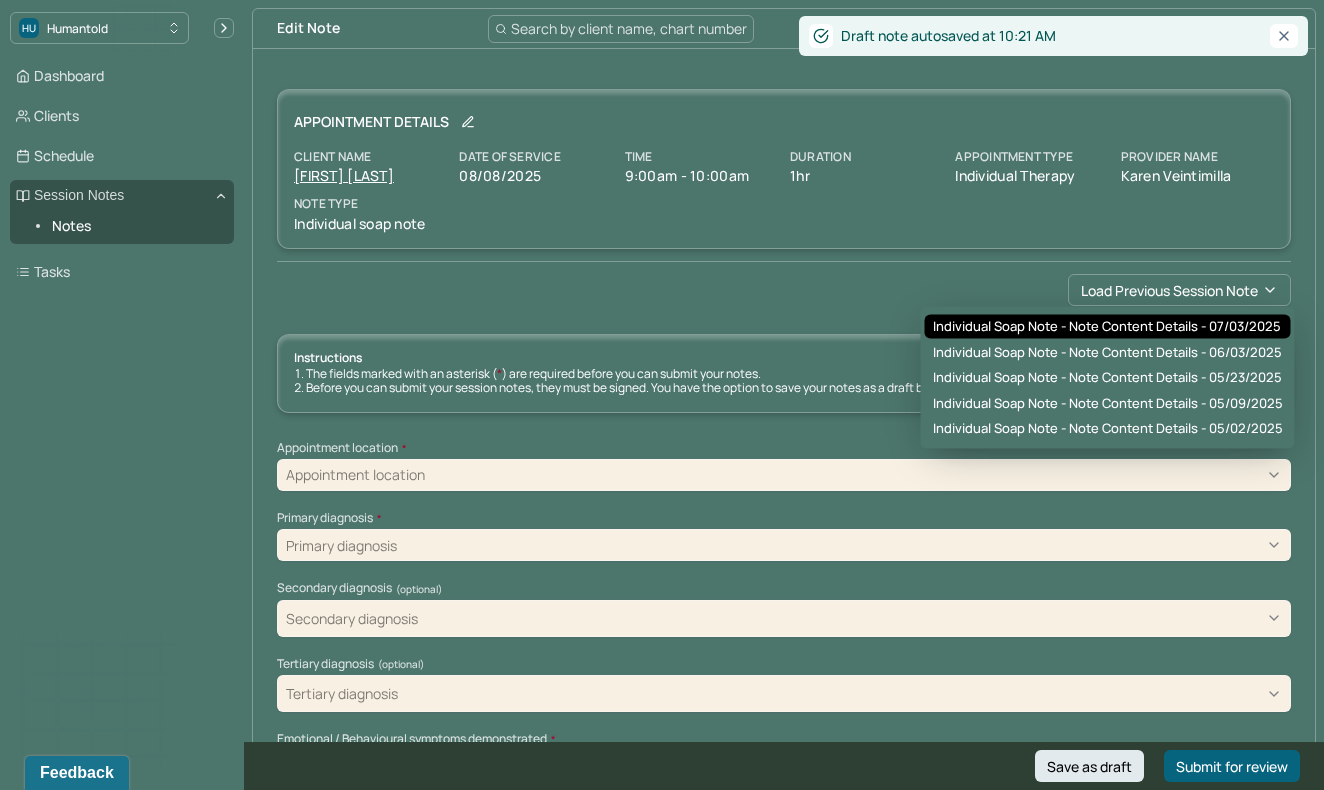 click on "Individual soap note   - Note content Details -   07/03/2025" at bounding box center [1107, 327] 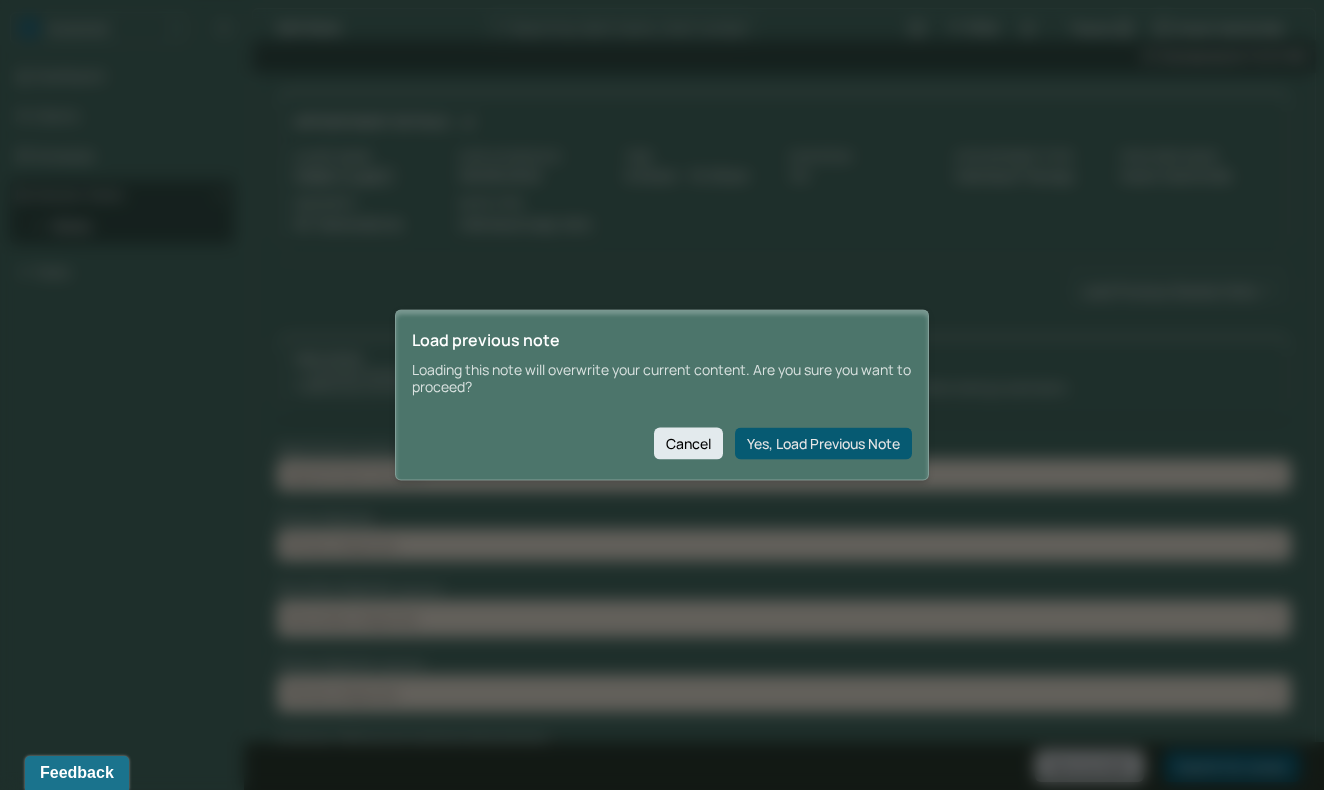 click on "Yes, Load Previous Note" at bounding box center (823, 443) 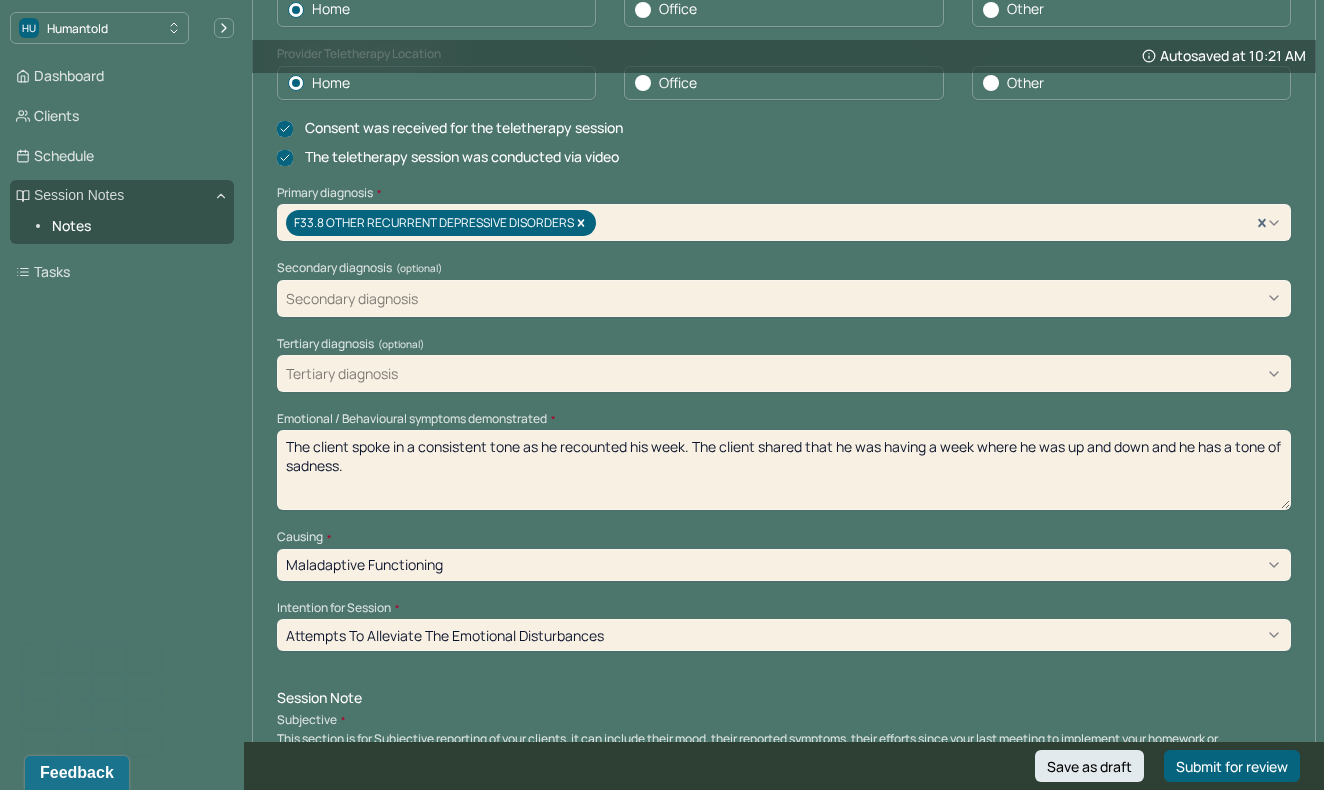 scroll, scrollTop: 540, scrollLeft: 0, axis: vertical 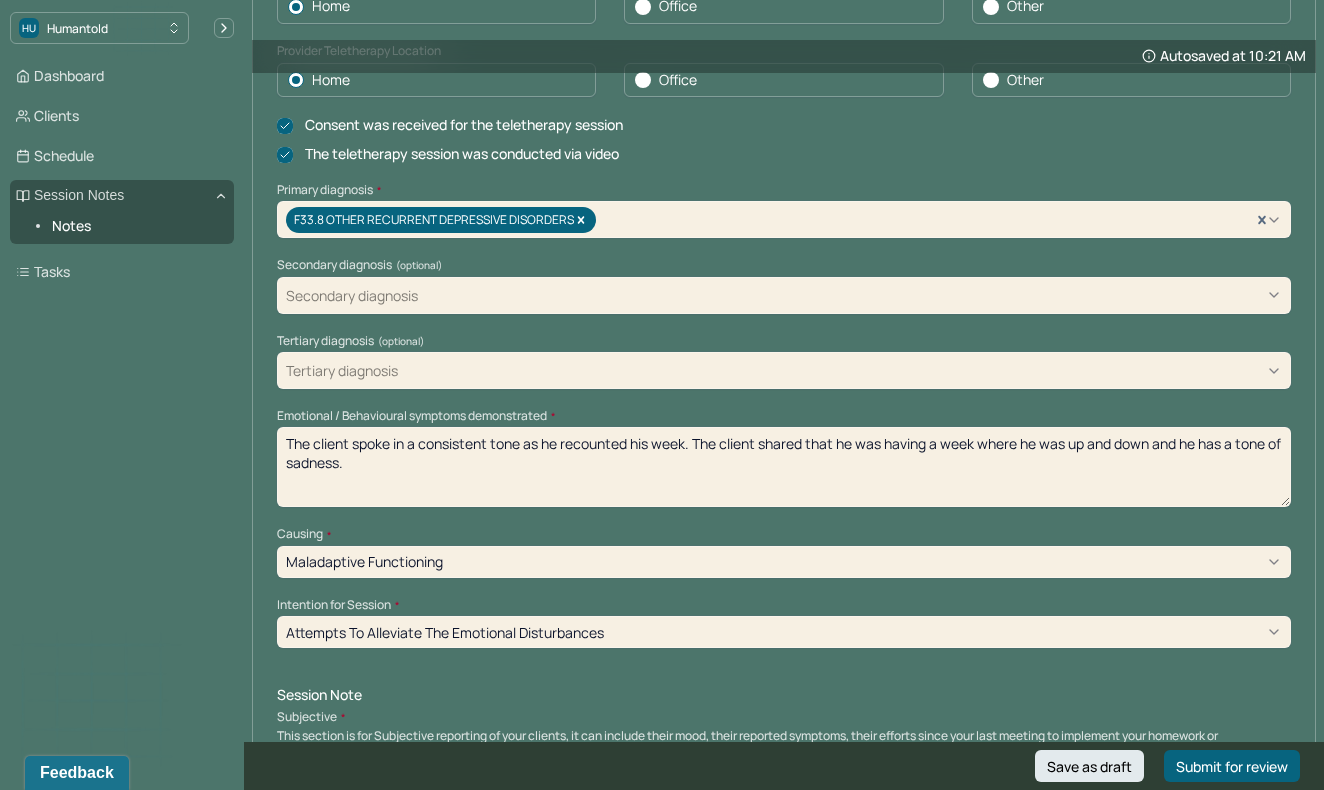 drag, startPoint x: 389, startPoint y: 455, endPoint x: 288, endPoint y: 424, distance: 105.65037 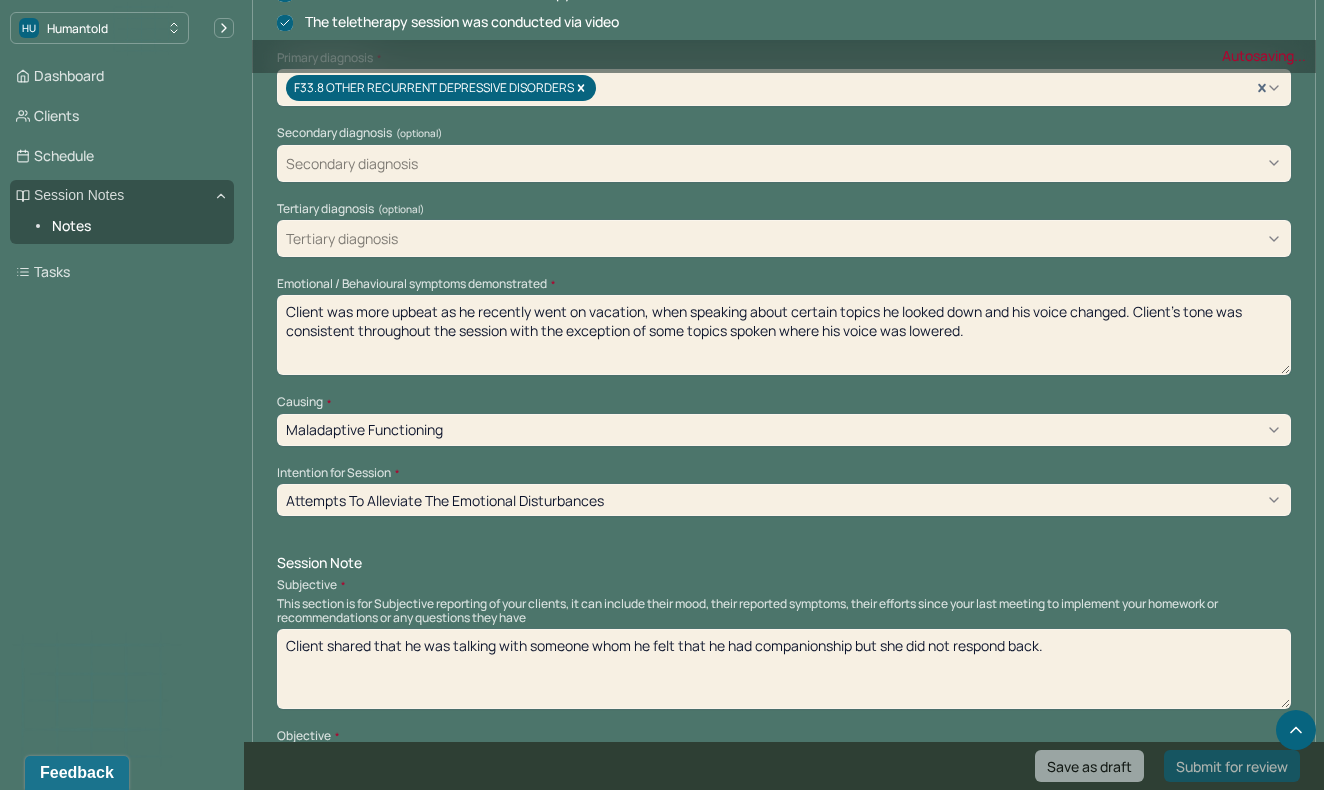scroll, scrollTop: 673, scrollLeft: 0, axis: vertical 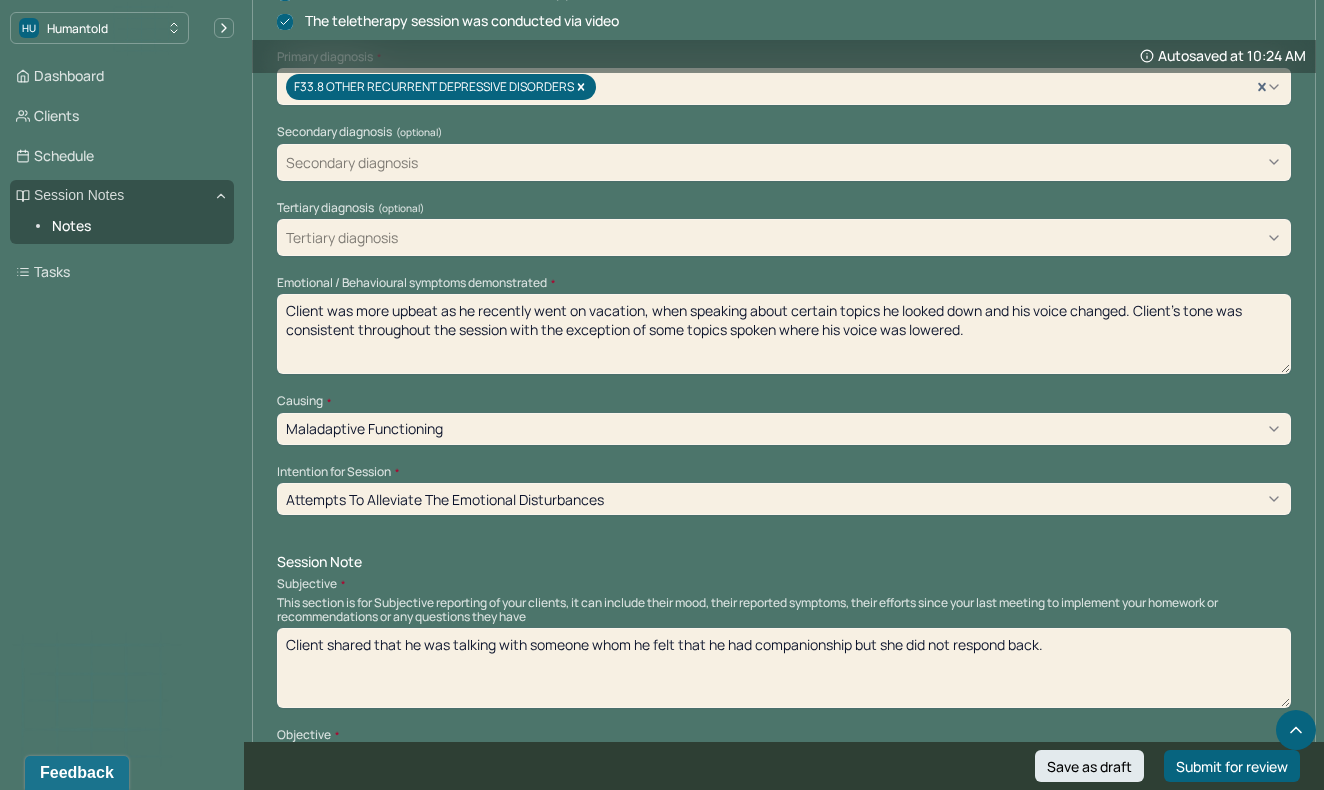 type on "Client was more upbeat as he recently went on vacation, when speaking about certain topics he looked down and his voice changed. Client's tone was consistent throughout the session with the exception of some topics spoken where his voice was lowered." 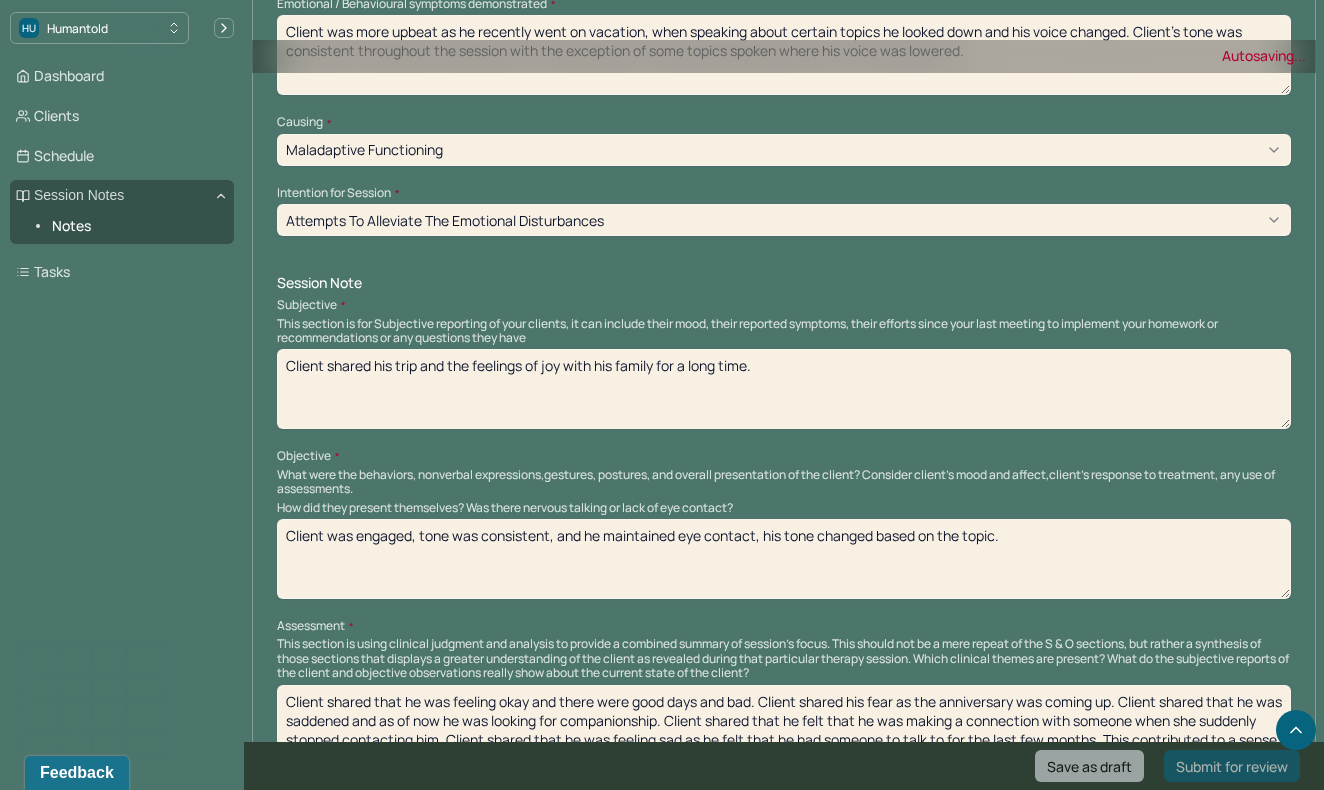 scroll, scrollTop: 989, scrollLeft: 0, axis: vertical 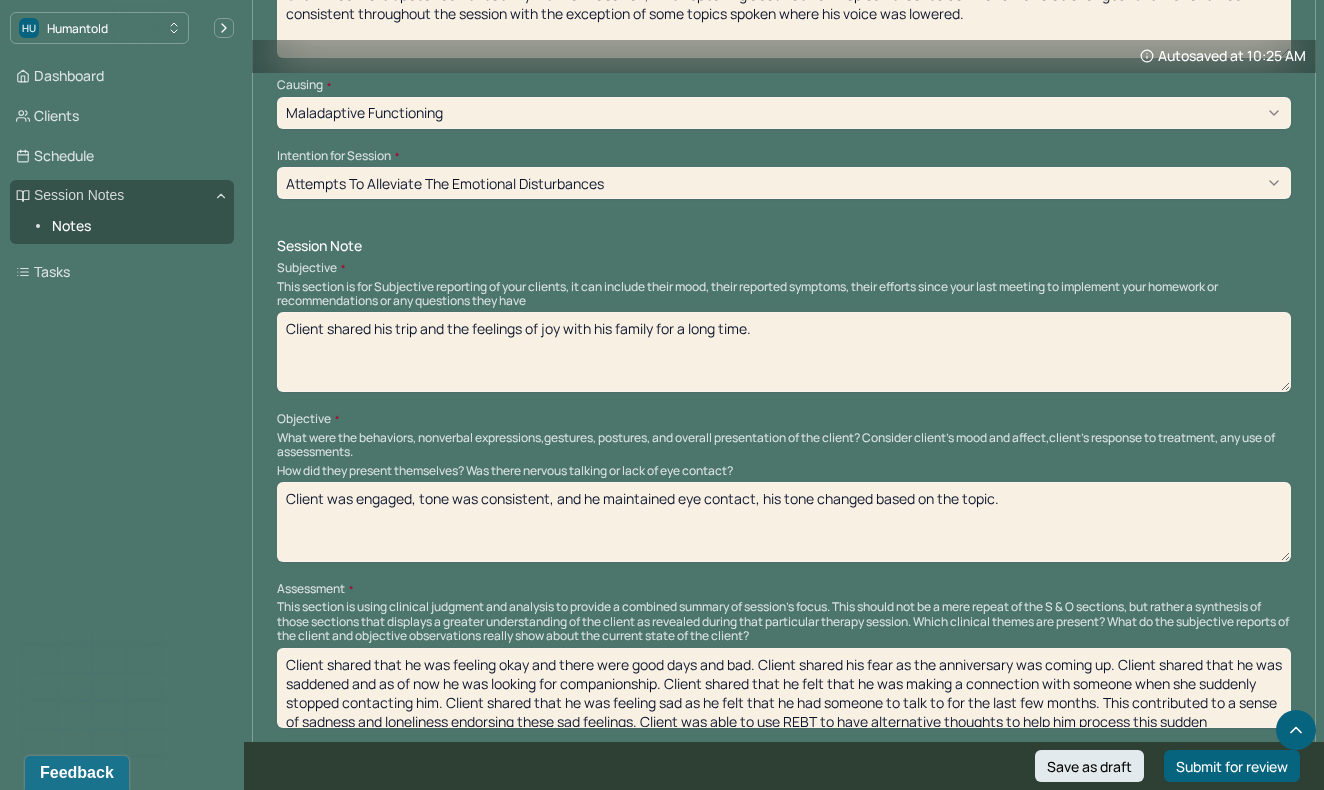 type on "Client shared his trip and the feelings of joy with his family for a long time." 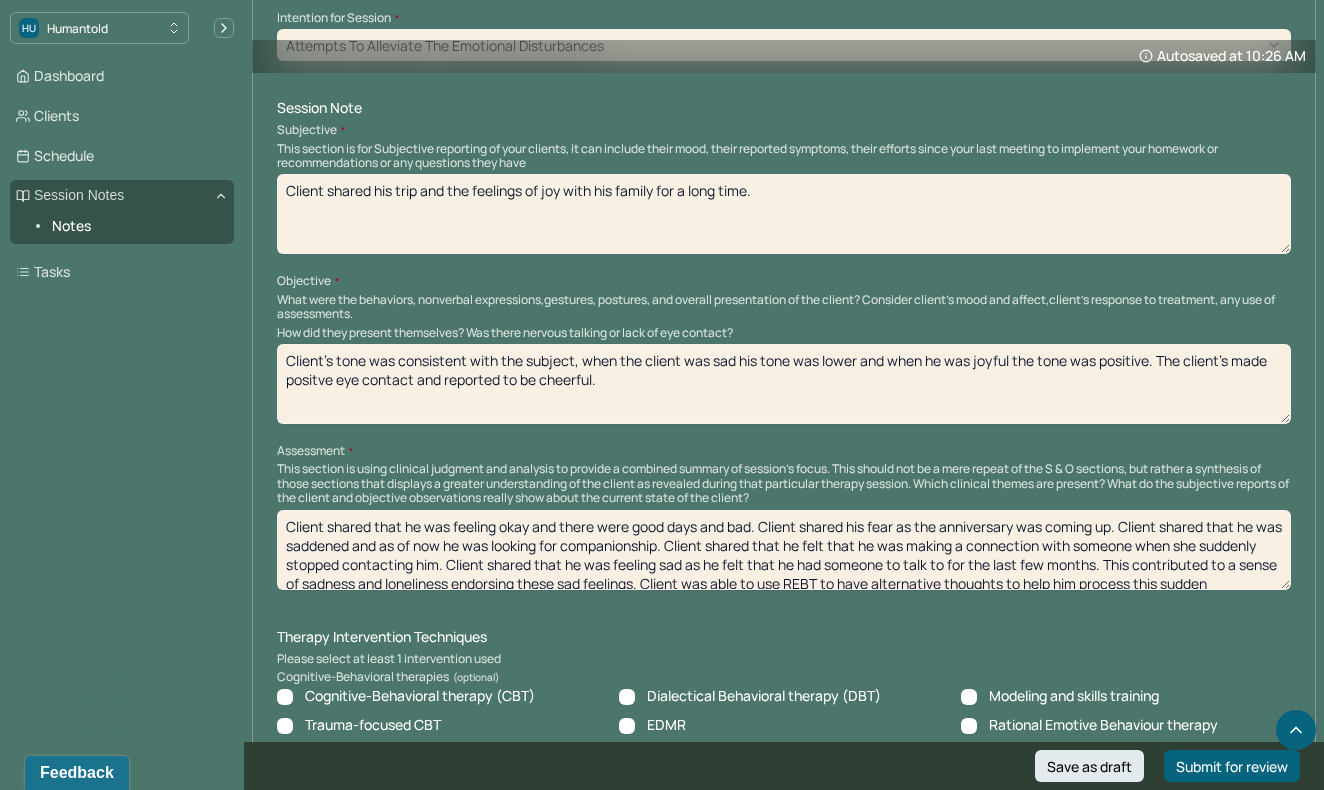 scroll, scrollTop: 1128, scrollLeft: 0, axis: vertical 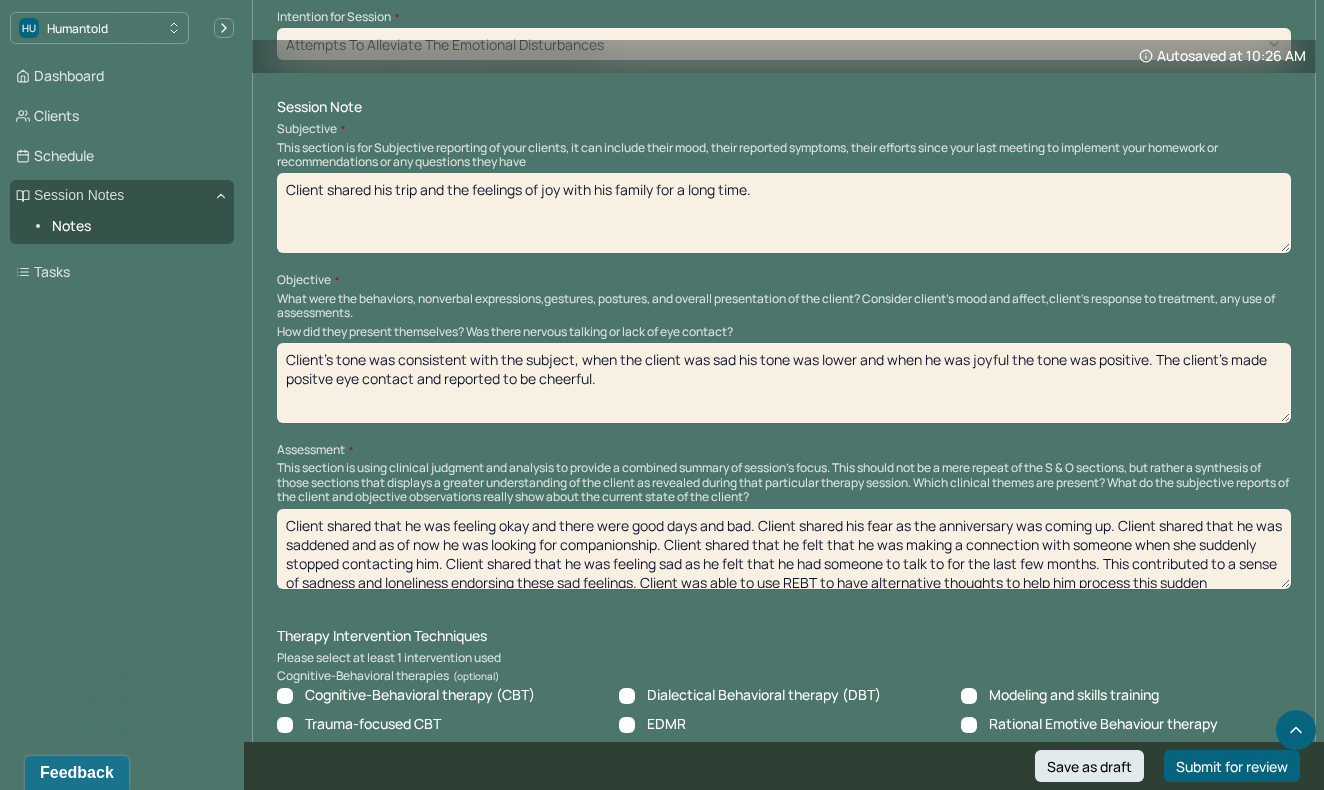 type on "Client's tone was consistent with the subject, when the client was sad his tone was lower and when he was joyful the tone was positive. The client's made positve eye contact and reported to be cheerful." 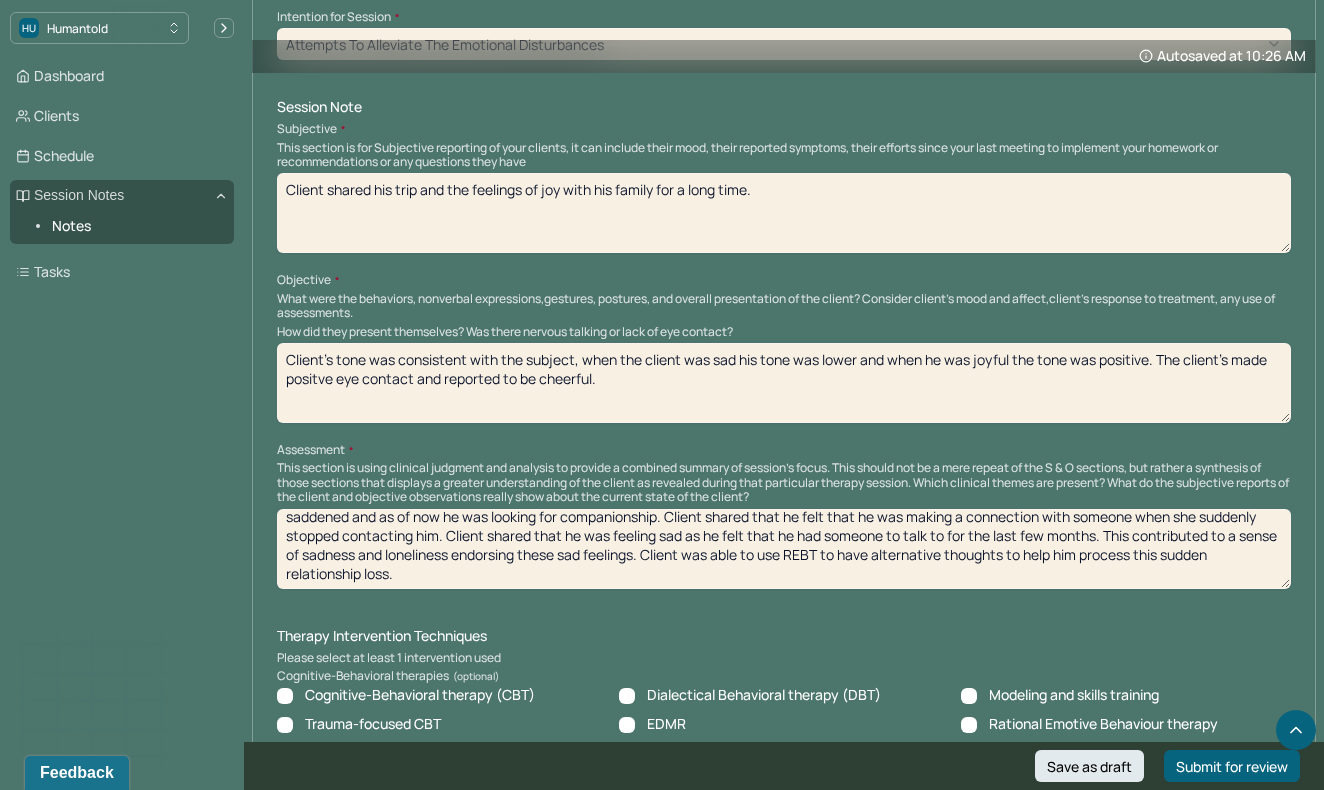 drag, startPoint x: 288, startPoint y: 509, endPoint x: 463, endPoint y: 623, distance: 208.85641 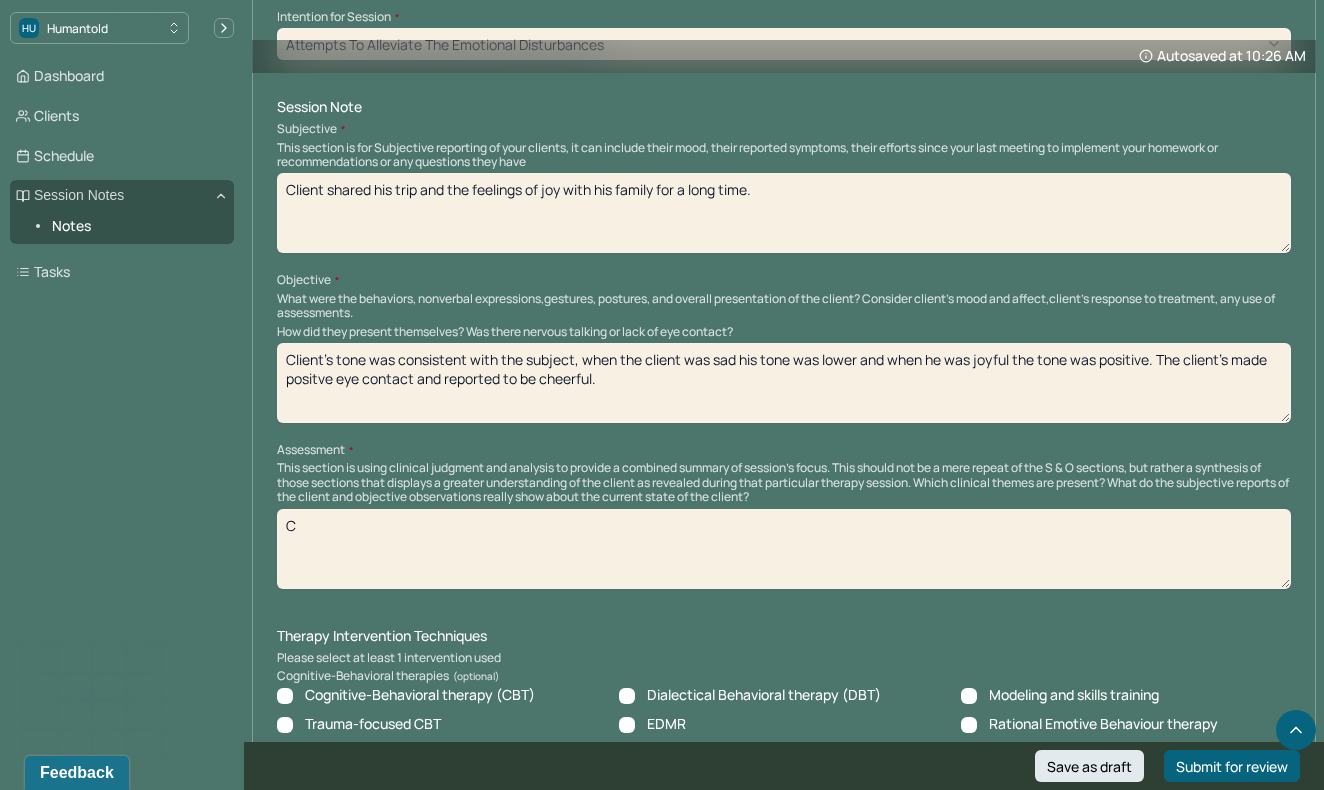 scroll, scrollTop: 0, scrollLeft: 0, axis: both 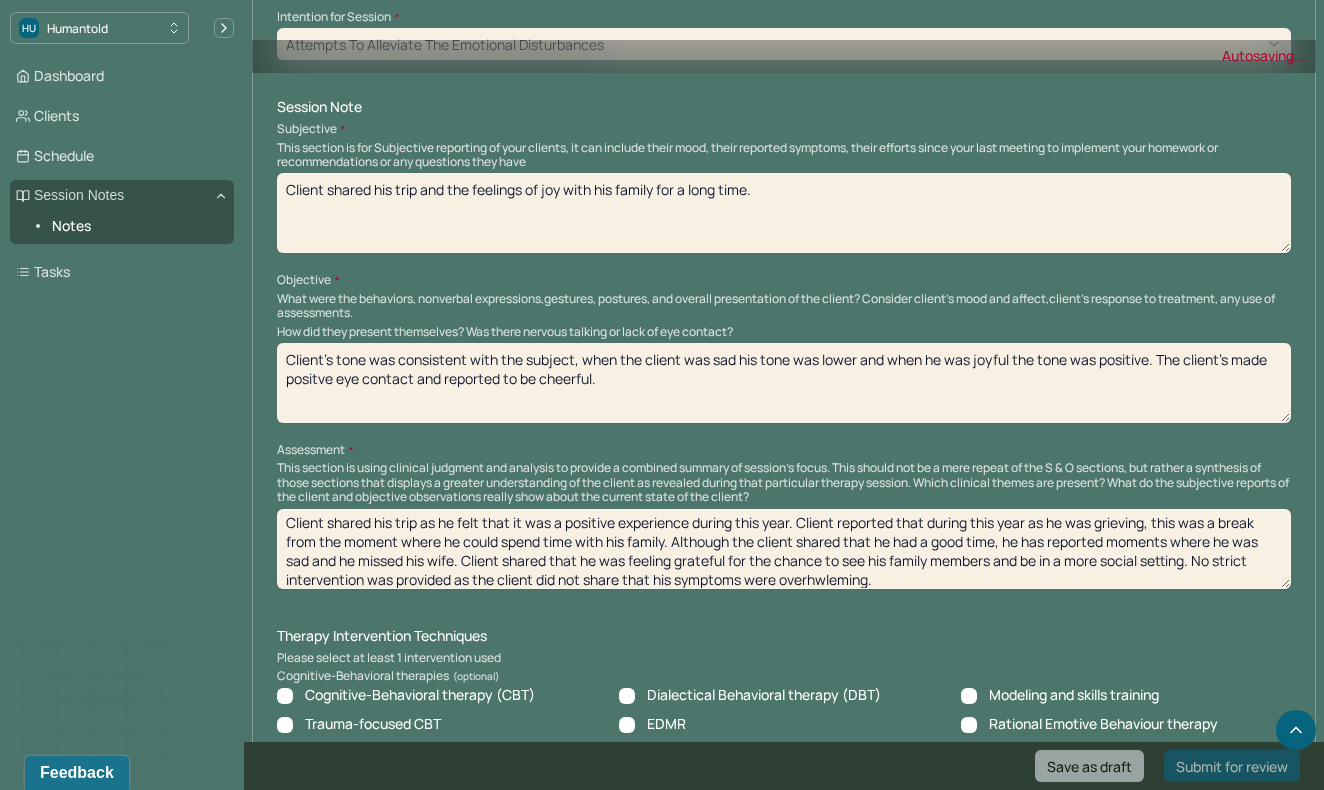 click on "Client shared his trip as he felt that it was a positive experience during this year. Client reported that during this year as he was grieving, this was a break from the moment where he could spend time with his family. Although the client shared that he had a good time, he has reported moments where he was sad and he missed his wife. Client shared that he was feeling grateful for the chance to see his family members and be in a more social setting. No strict intervention was provided as the client" at bounding box center [784, 549] 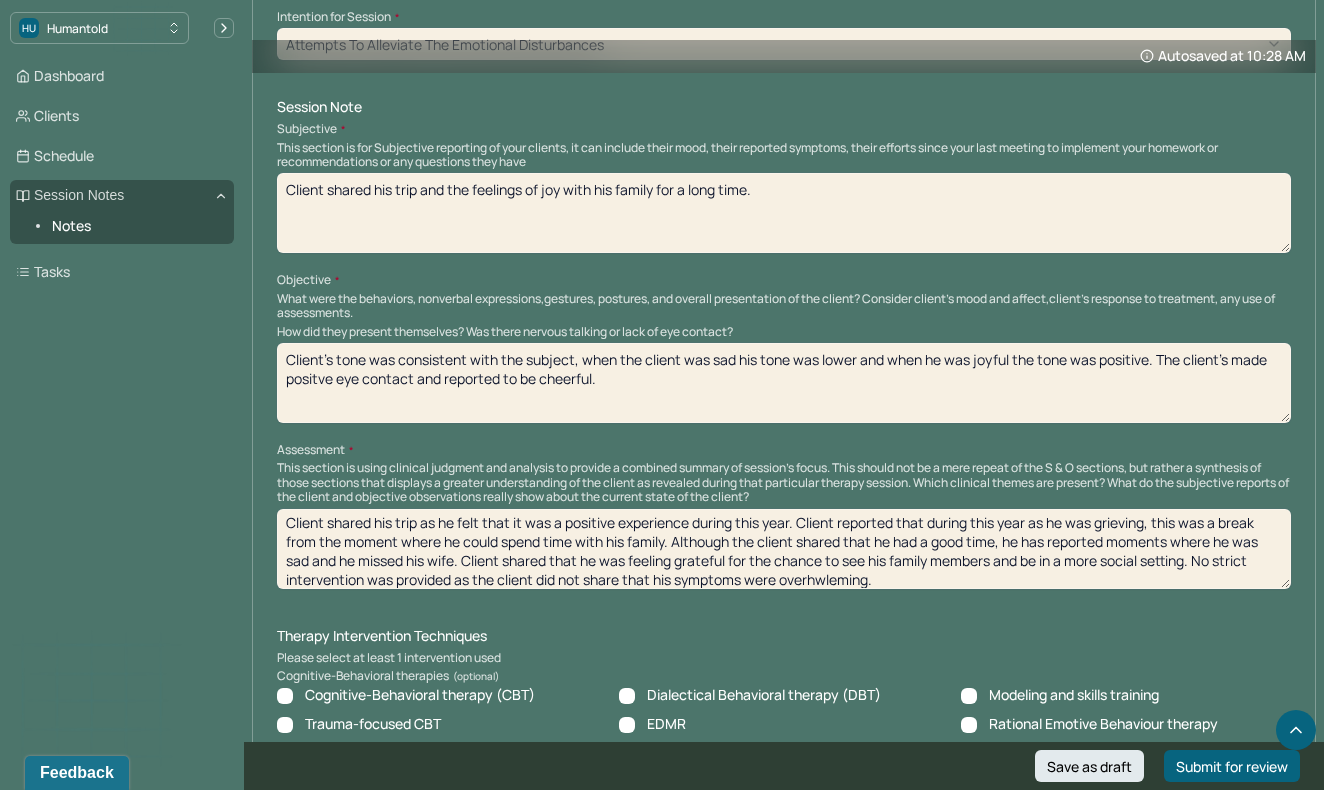 click on "Client shared his trip as he felt that it was a positive experience during this year. Client reported that during this year as he was grieving, this was a break from the moment where he could spend time with his family. Although the client shared that he had a good time, he has reported moments where he was sad and he missed his wife. Client shared that he was feeling grateful for the chance to see his family members and be in a more social setting. No strict intervention was provided as the client did not share that his symptoms were overhwleming." at bounding box center [784, 549] 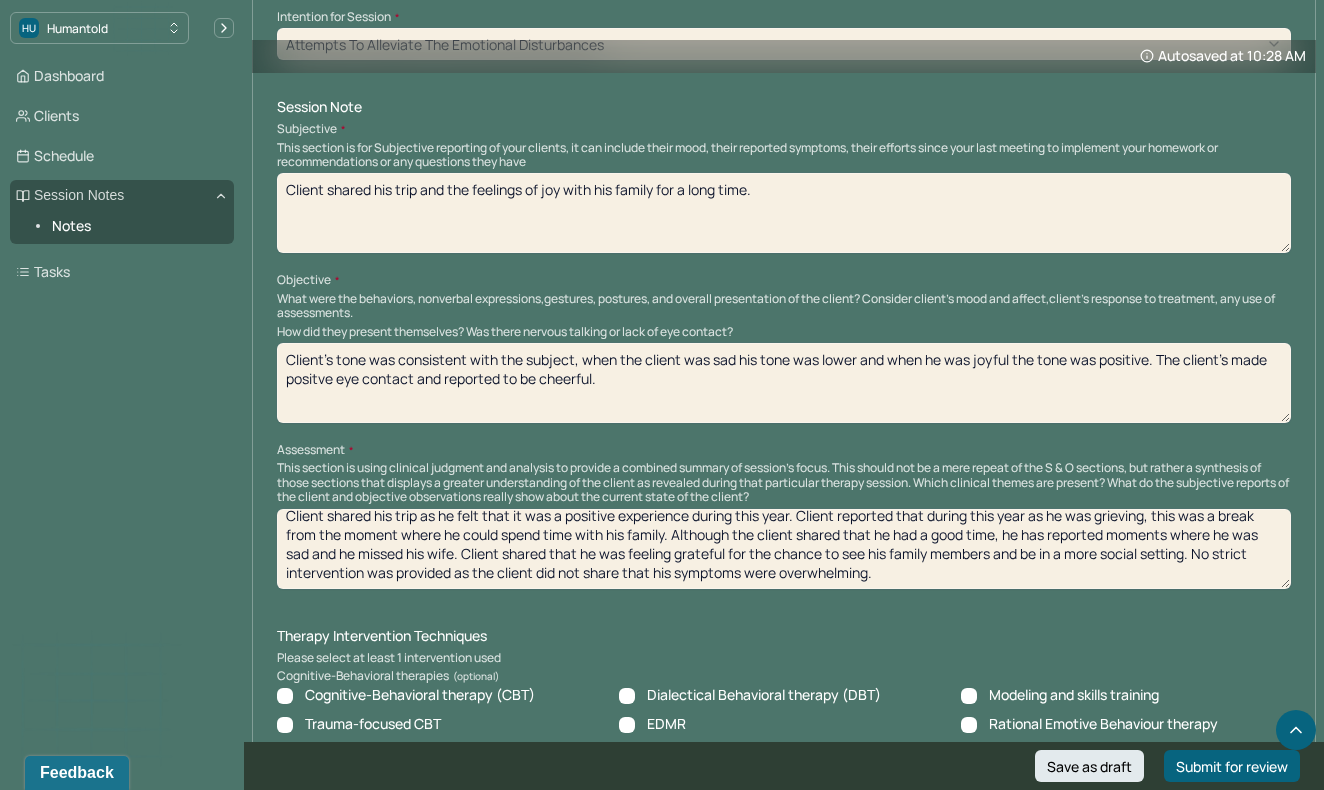 scroll, scrollTop: 9, scrollLeft: 0, axis: vertical 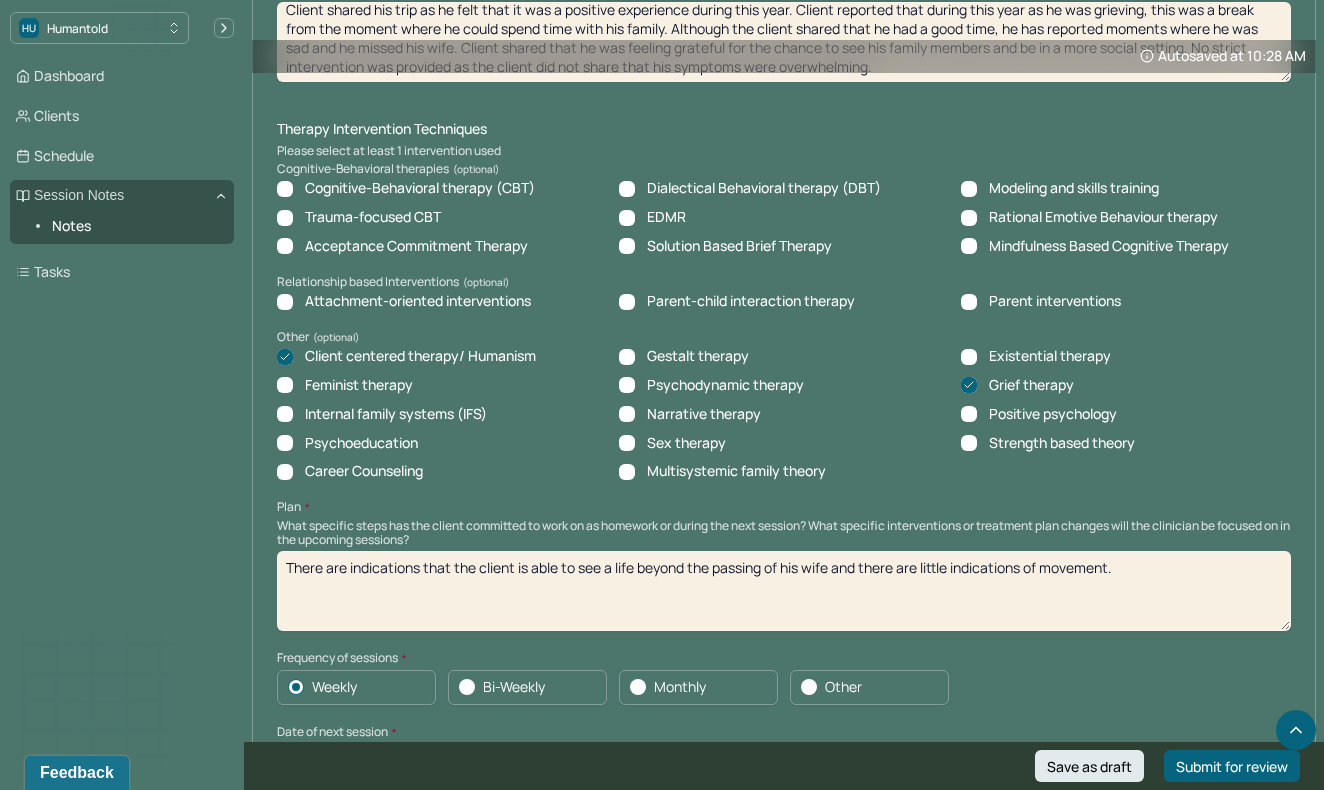 type on "Client shared his trip as he felt that it was a positive experience during this year. Client reported that during this year as he was grieving, this was a break from the moment where he could spend time with his family. Although the client shared that he had a good time, he has reported moments where he was sad and he missed his wife. Client shared that he was feeling grateful for the chance to see his family members and be in a more social setting. No strict intervention was provided as the client did not share that his symptoms were overwhelming." 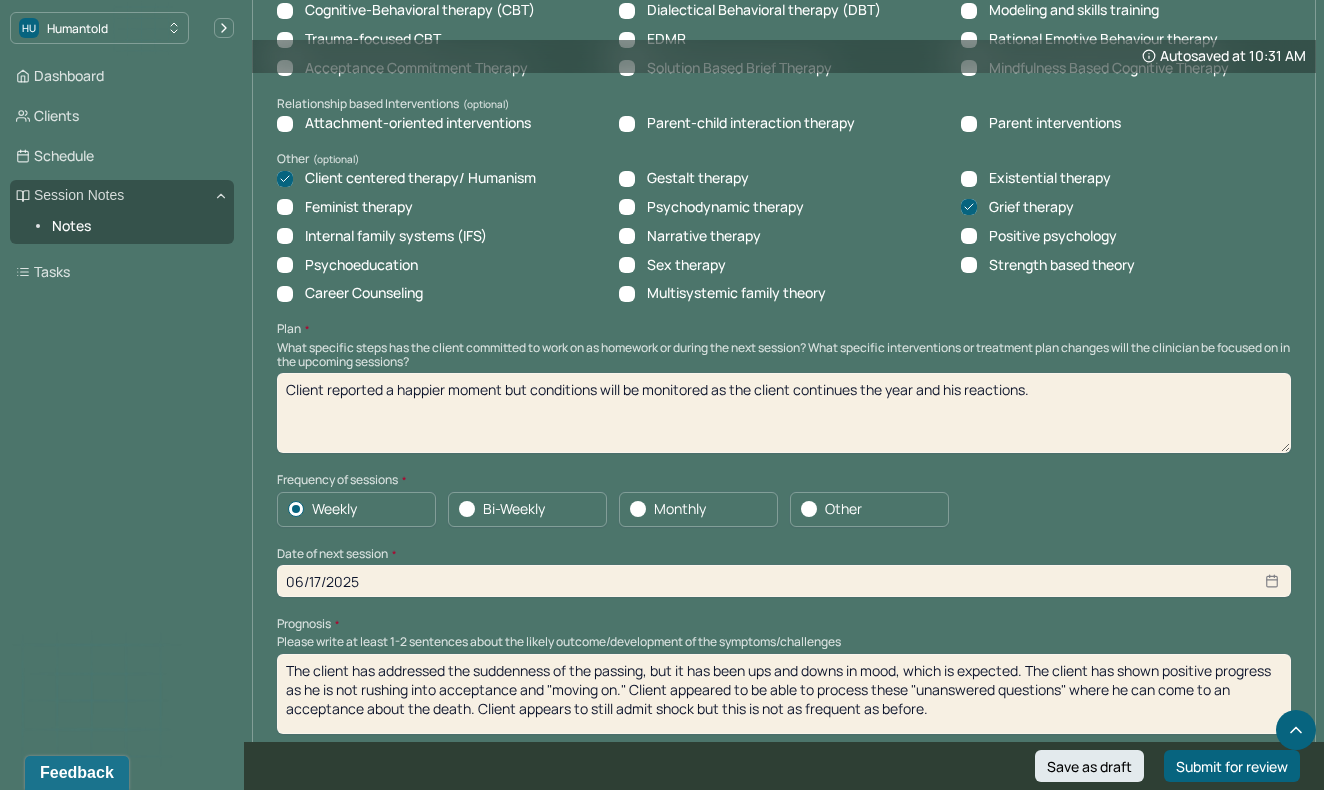 scroll, scrollTop: 1817, scrollLeft: 0, axis: vertical 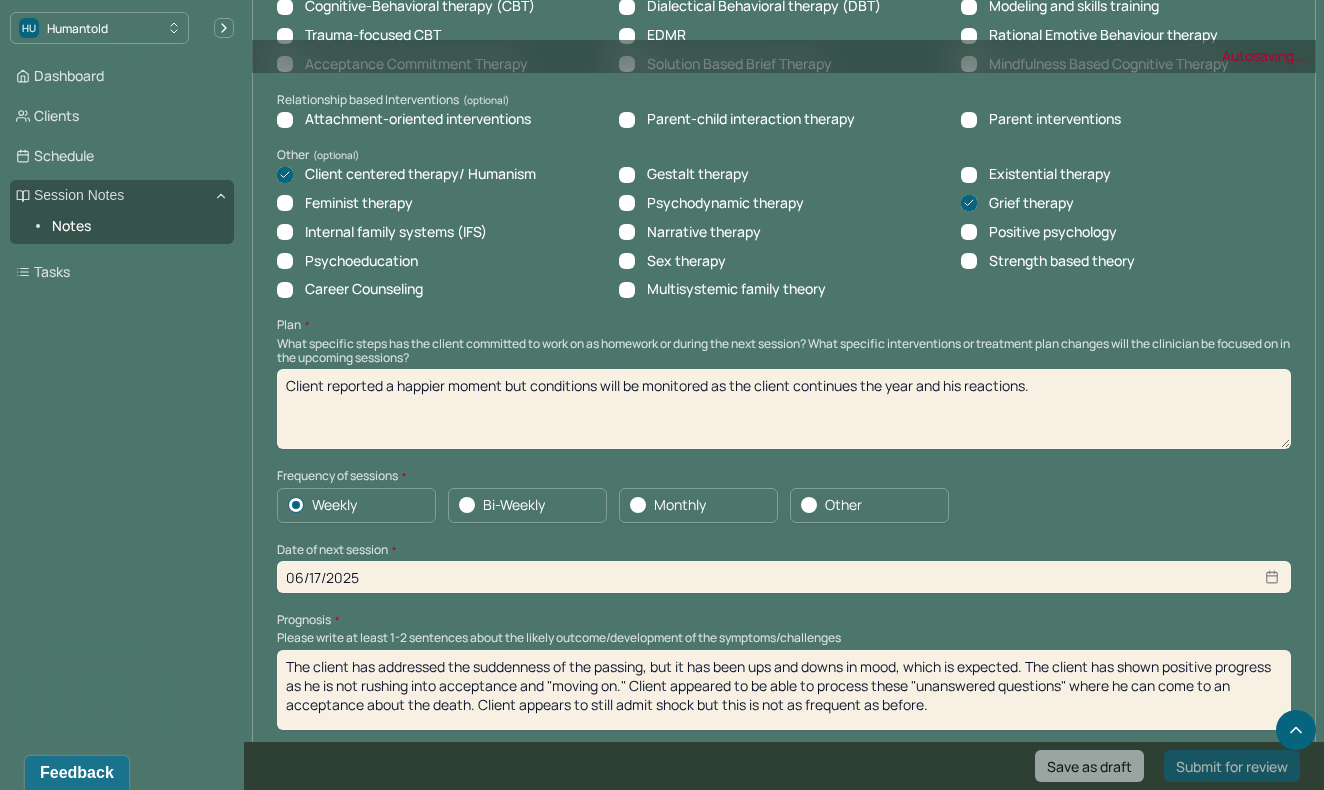 type on "Client reported a happier moment but conditions will be monitored as the client continues the year and his reactions." 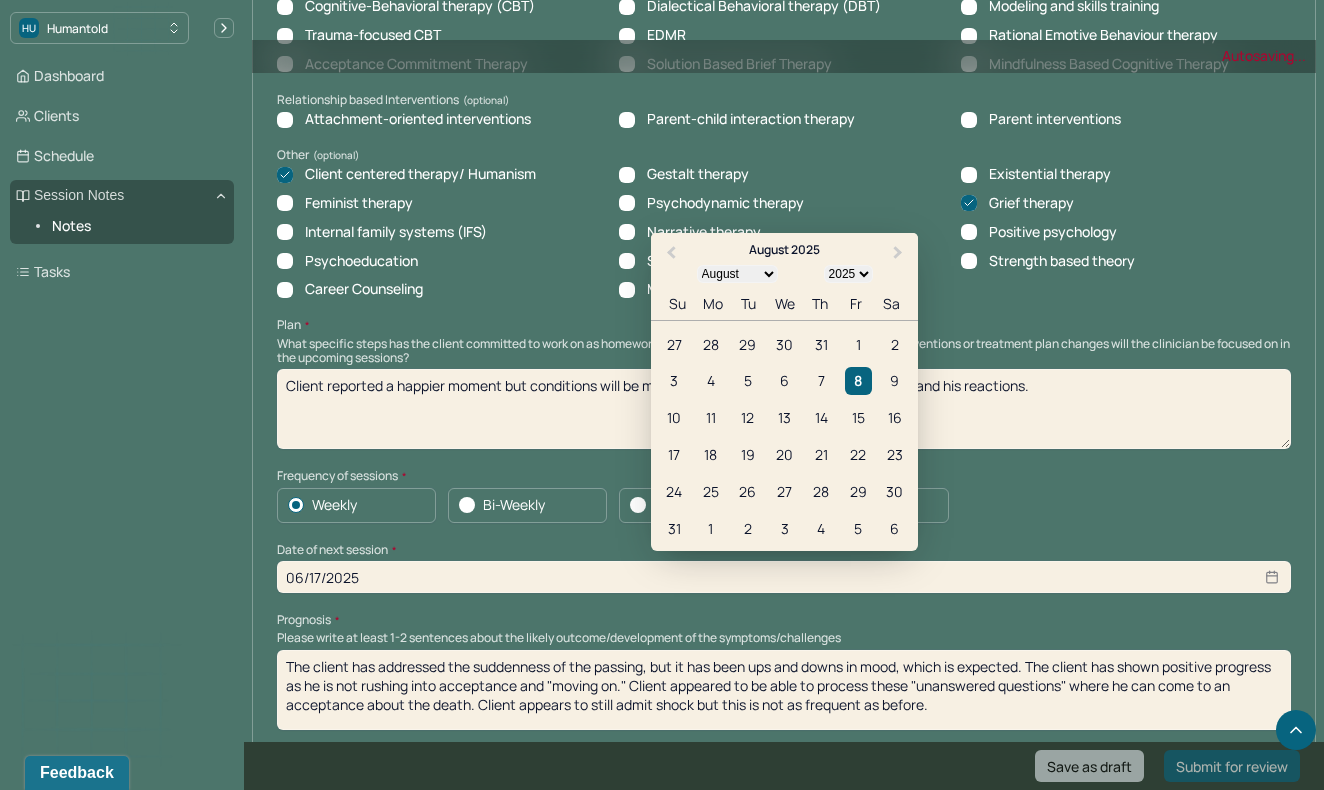click on "06/17/2025" at bounding box center [784, 577] 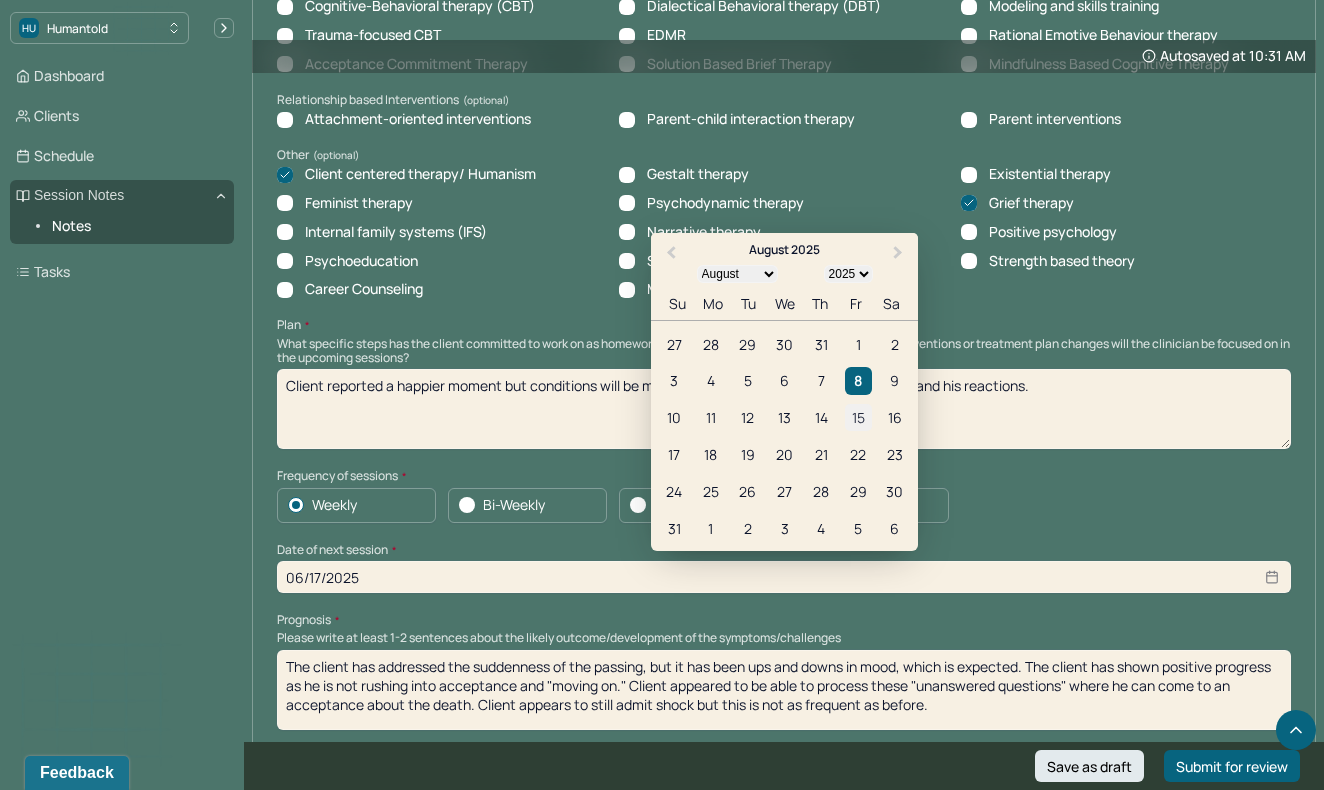 click on "15" at bounding box center [858, 417] 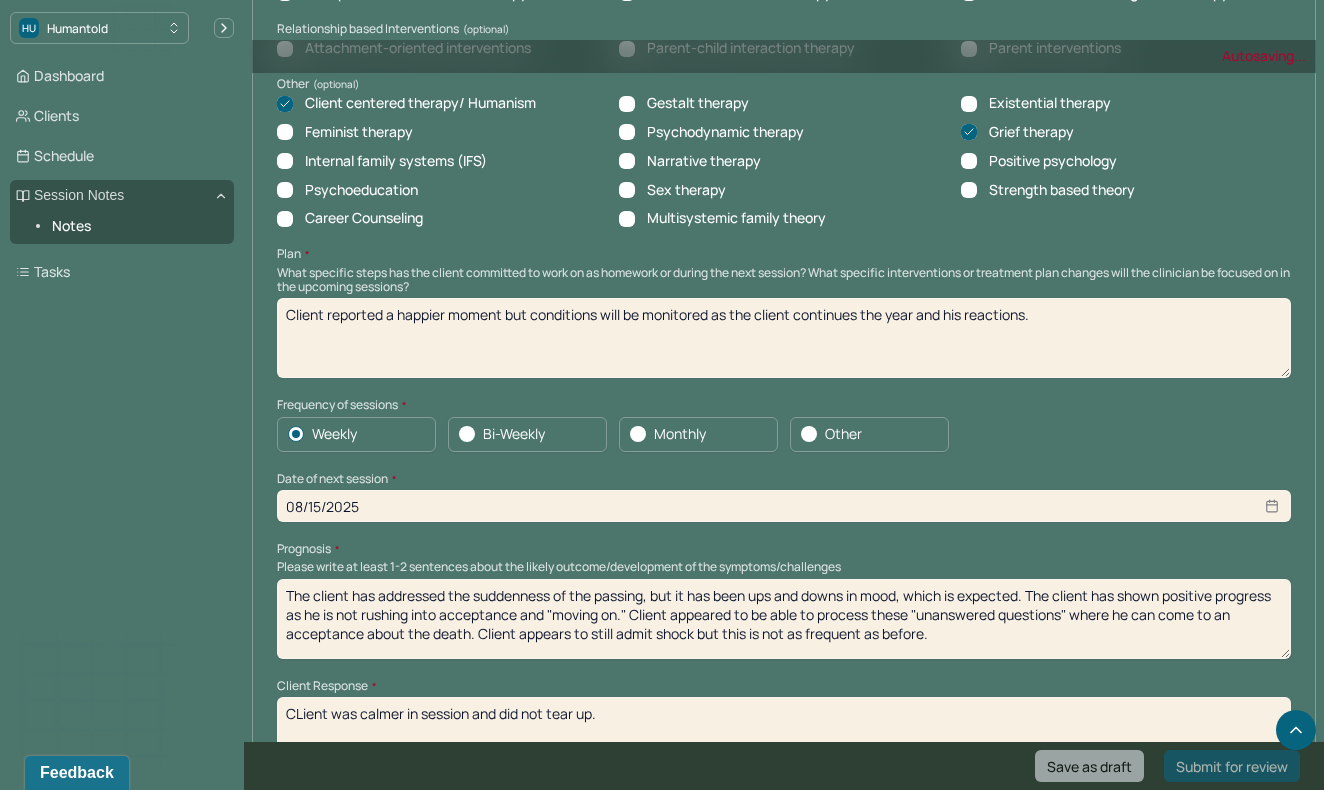 scroll, scrollTop: 1889, scrollLeft: 0, axis: vertical 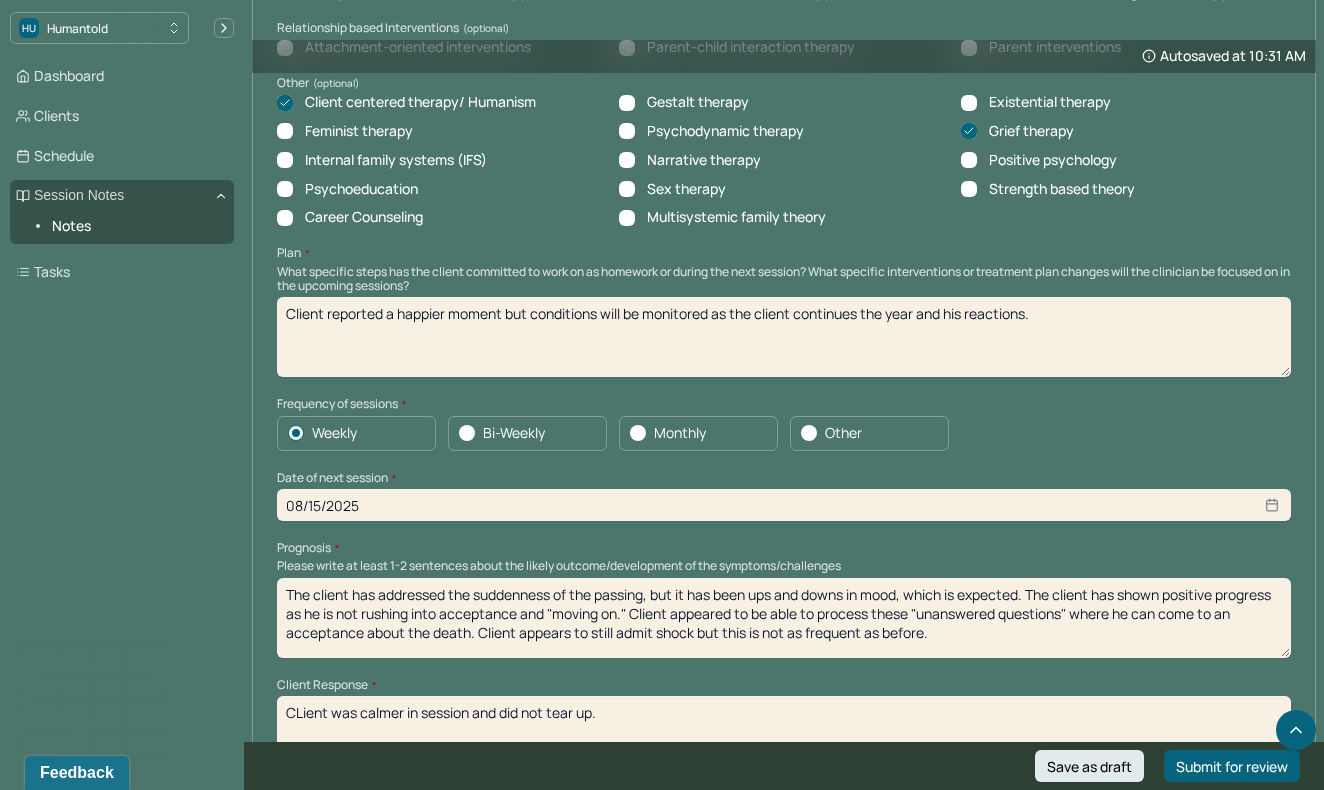 click on "Client reported a happier moment but conditions will be monitored as the client continues the year and his reactions." at bounding box center (784, 337) 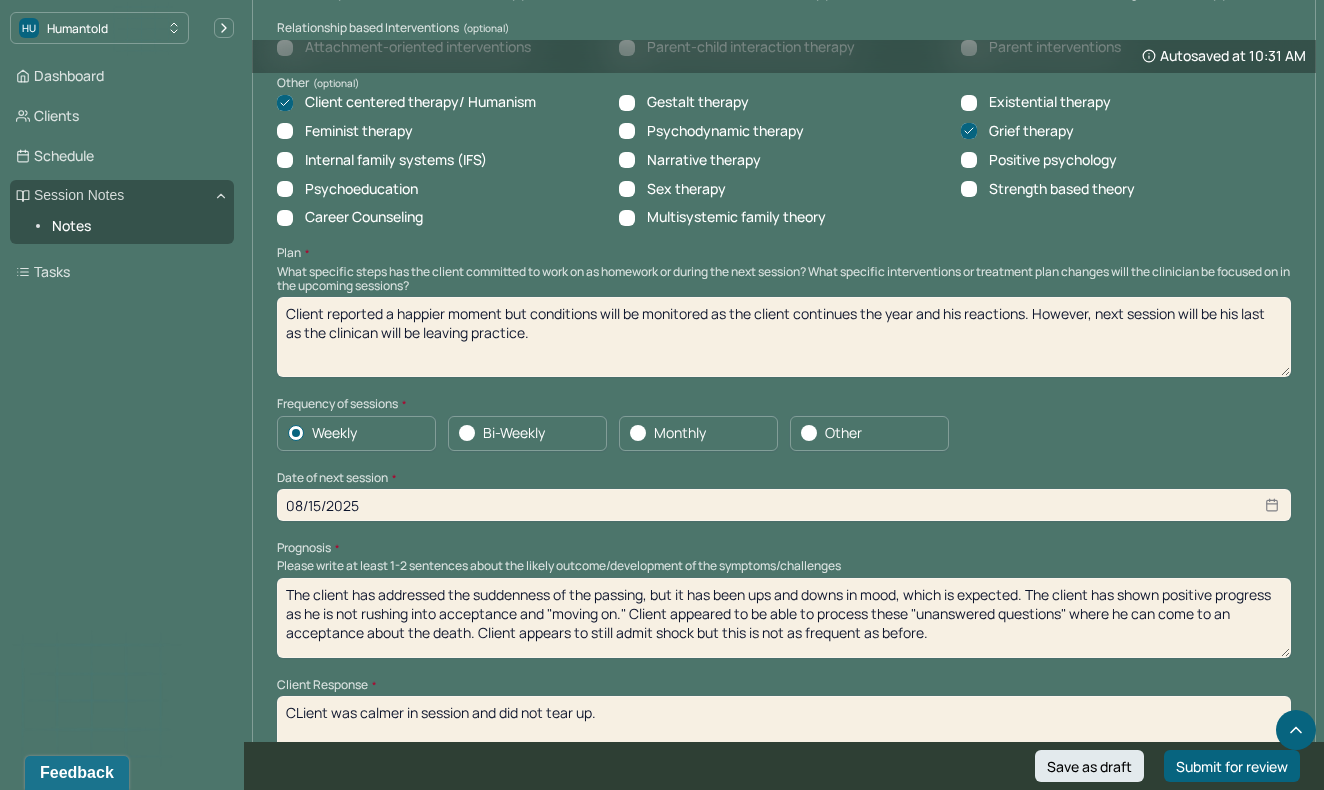 type on "Client reported a happier moment but conditions will be monitored as the client continues the year and his reactions. However, next session will be his last as the clinican will be leaving practice." 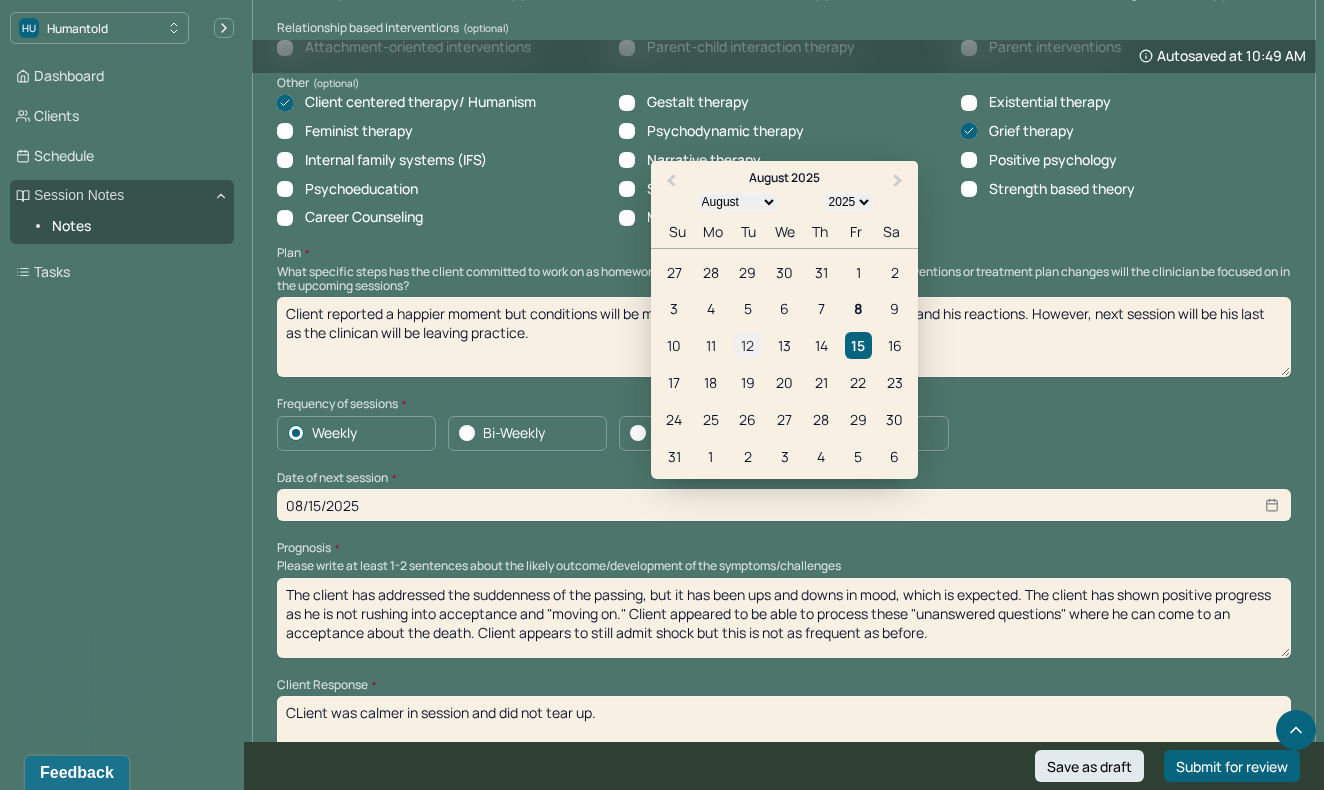 click on "12" at bounding box center (747, 345) 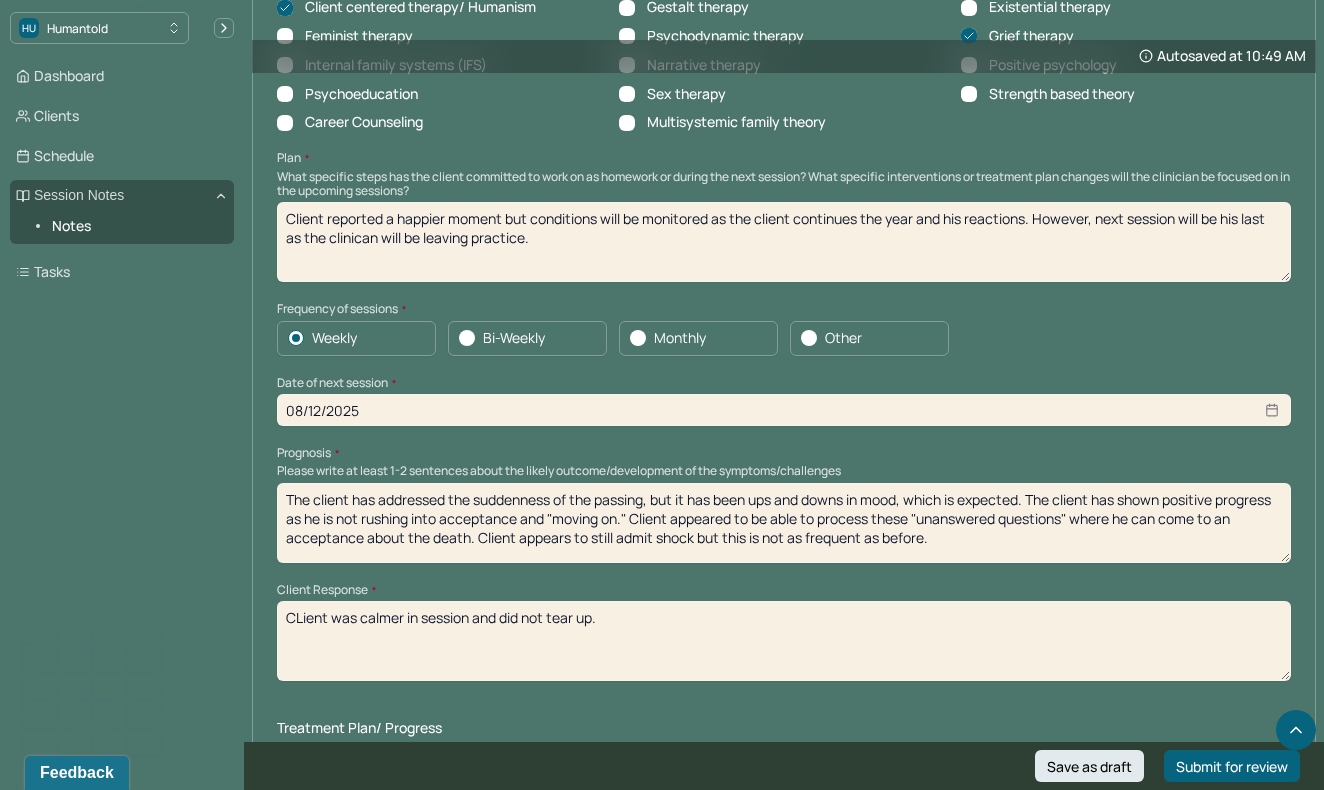 scroll, scrollTop: 1991, scrollLeft: 0, axis: vertical 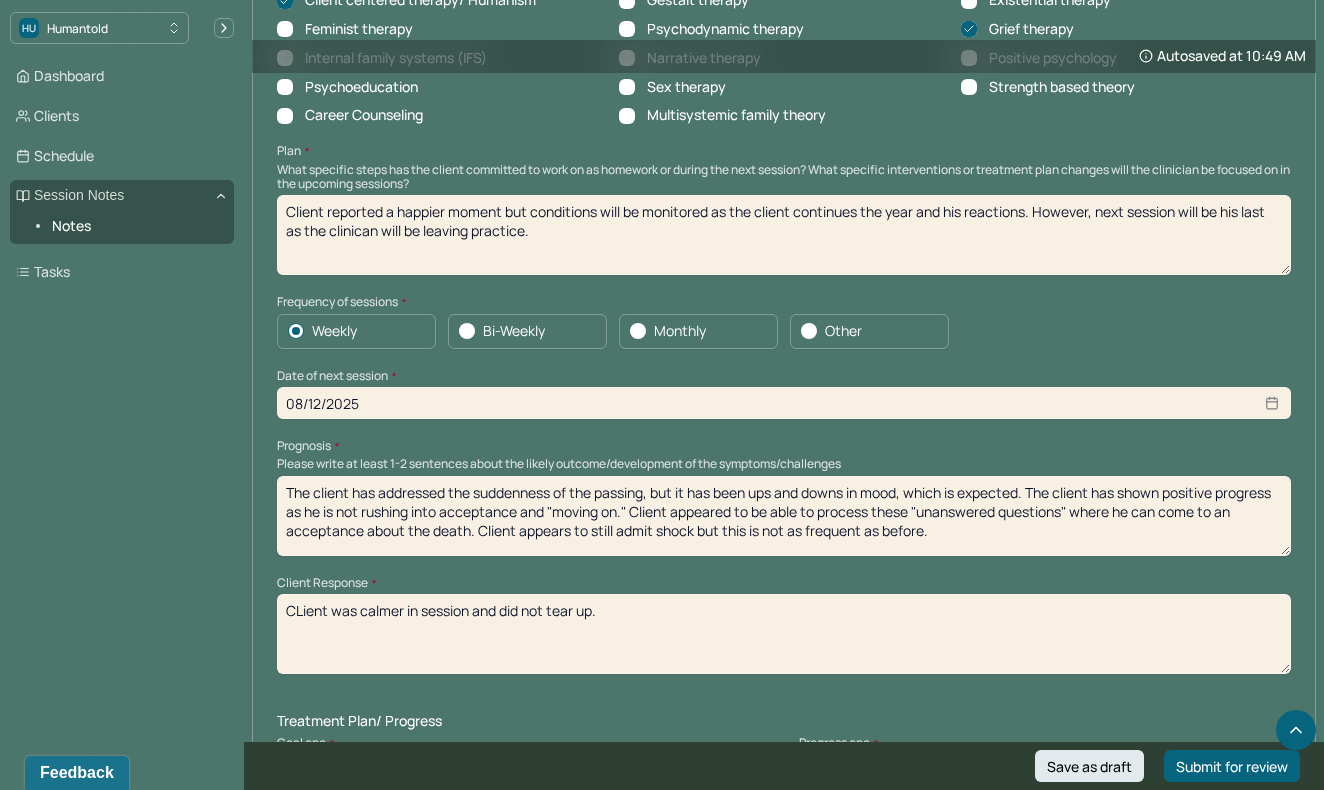 drag, startPoint x: 950, startPoint y: 494, endPoint x: 322, endPoint y: 435, distance: 630.7654 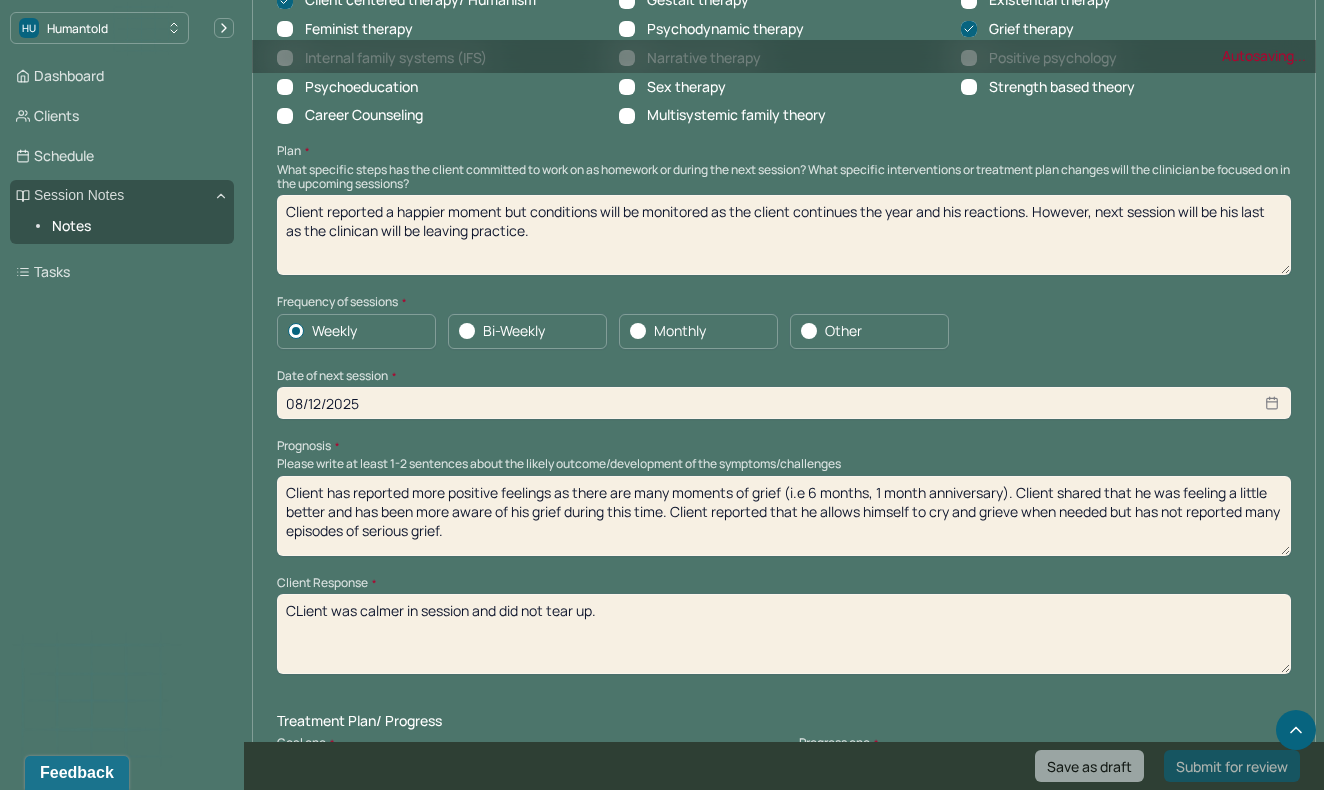 type on "Client has reported more positive feelings as there are many moments of grief (i.e 6 months, 1 month anniversary). Client shared that he was feeling a little better and has been more aware of his grief during this time. Client reported that he allows himself to cry and grieve when needed but has not reported many episodes of serious grief." 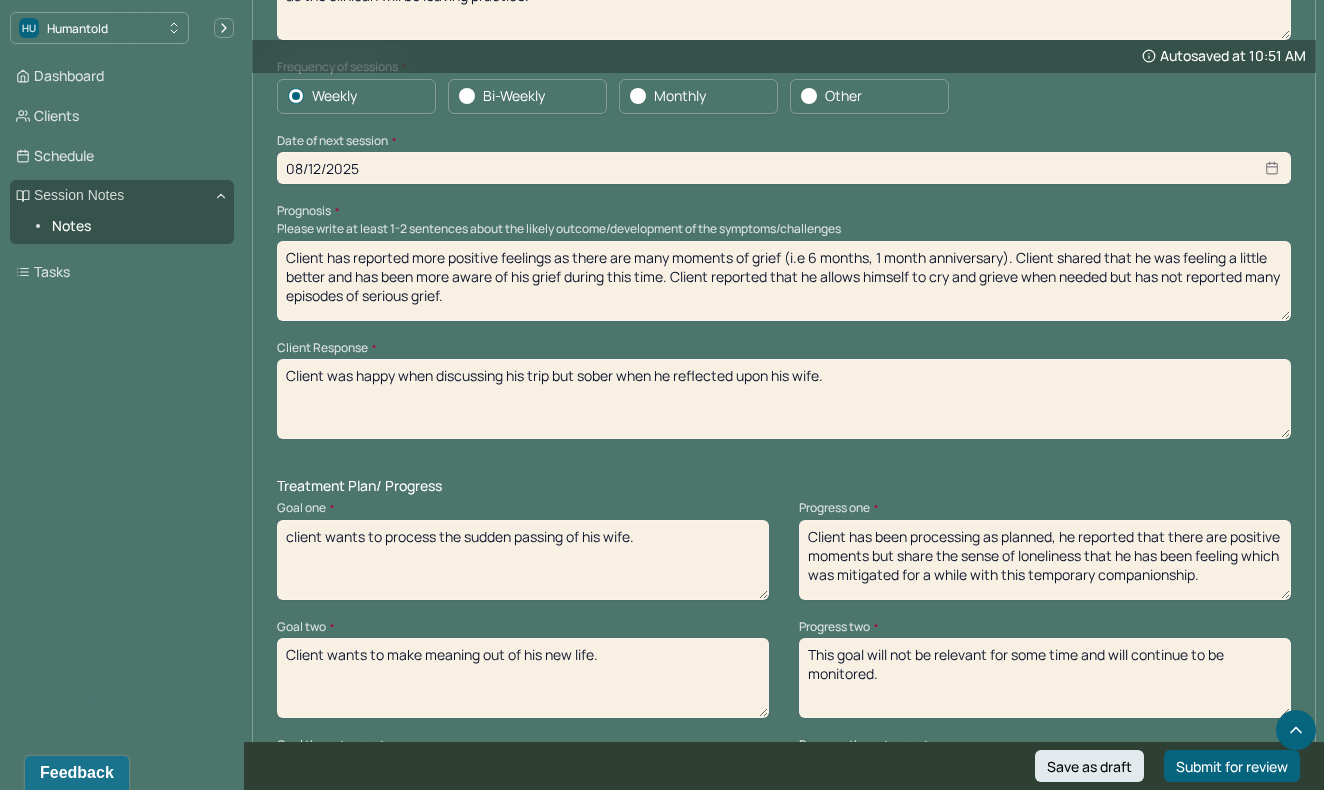 scroll, scrollTop: 2231, scrollLeft: 0, axis: vertical 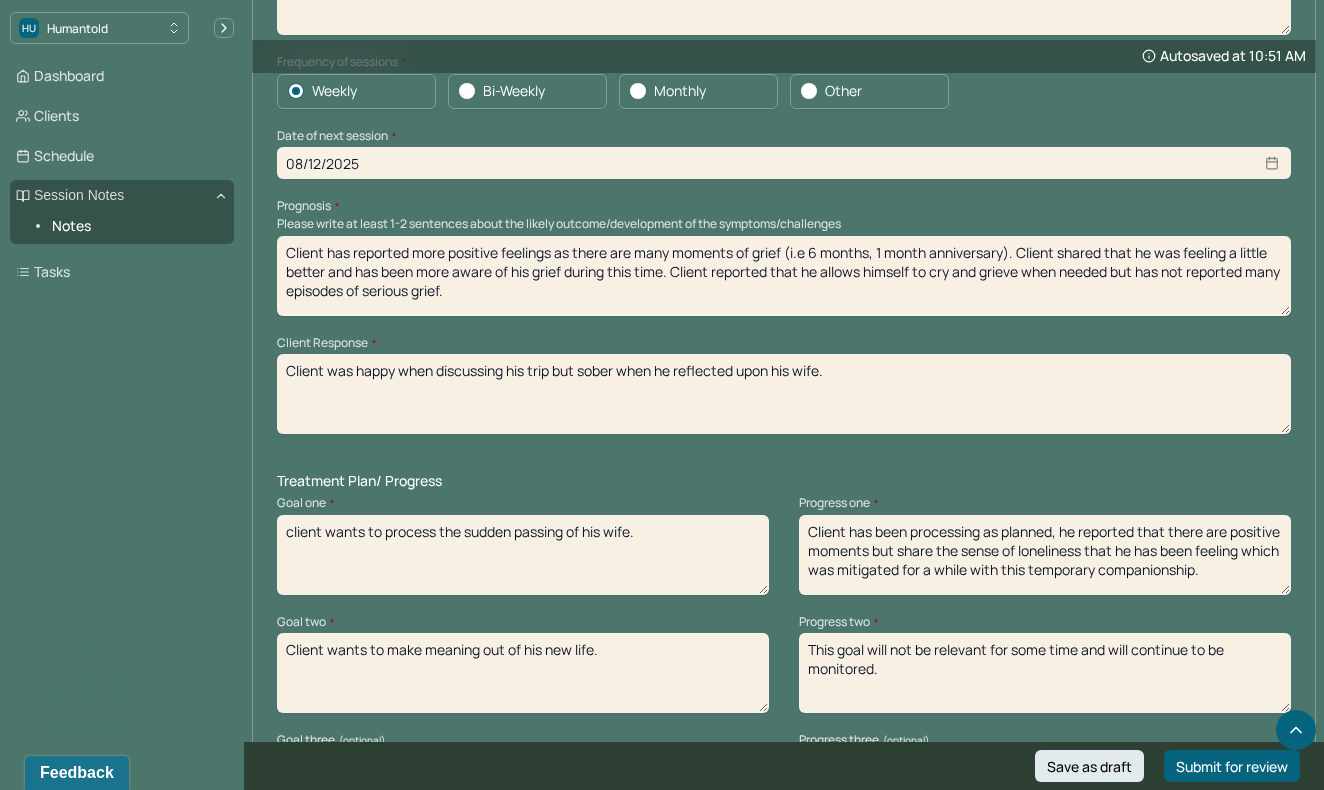 type on "Client was happy when discussing his trip but sober when he reflected upon his wife." 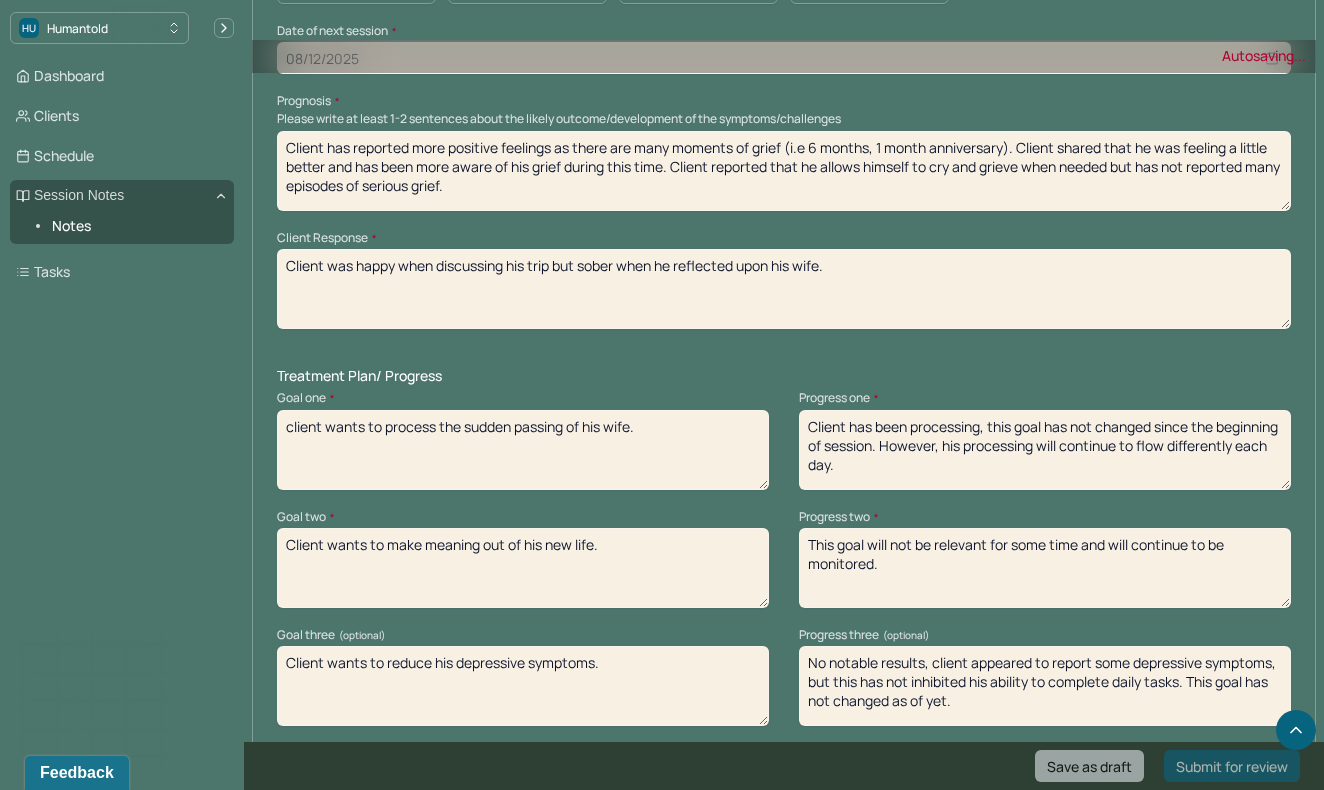 scroll, scrollTop: 2359, scrollLeft: 0, axis: vertical 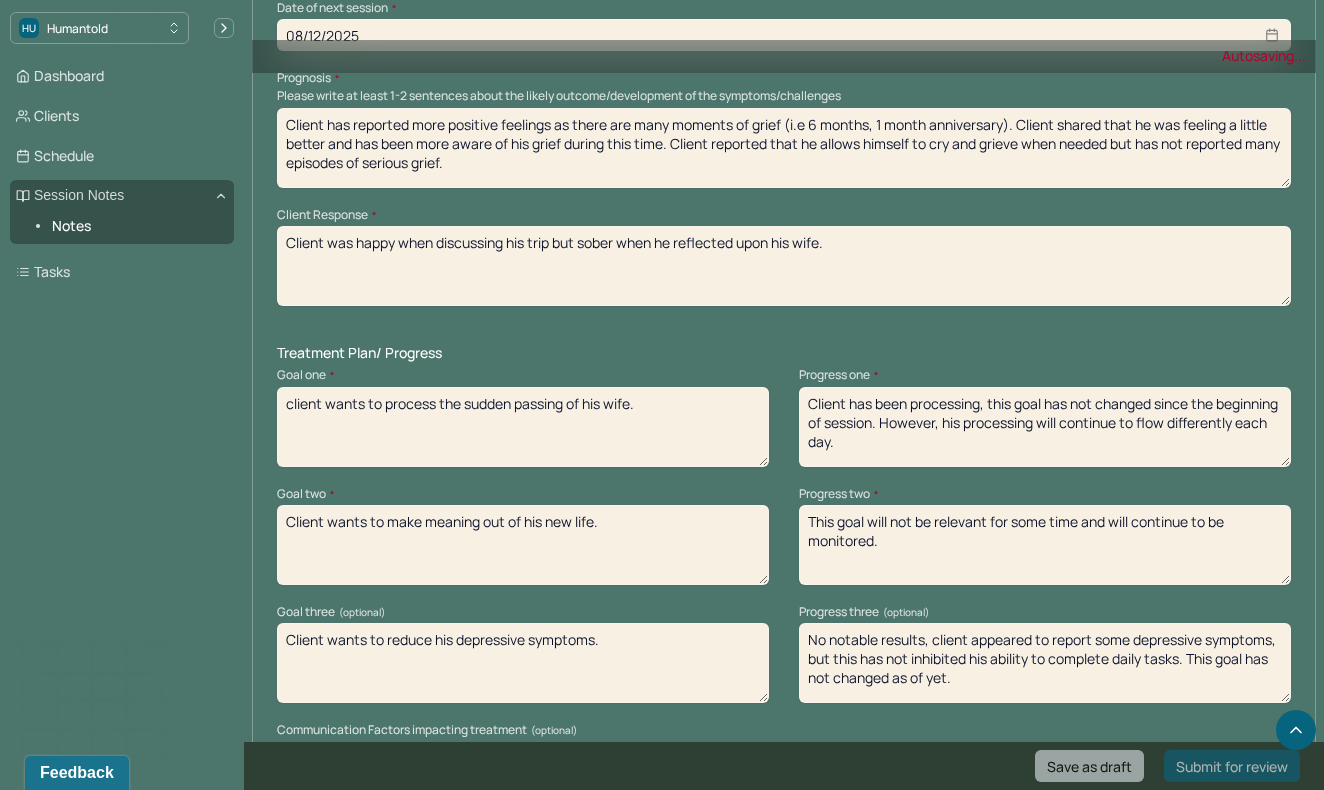 type on "Client has been processing, this goal has not changed since the beginning of session. However, his processing will continue to flow differently each day." 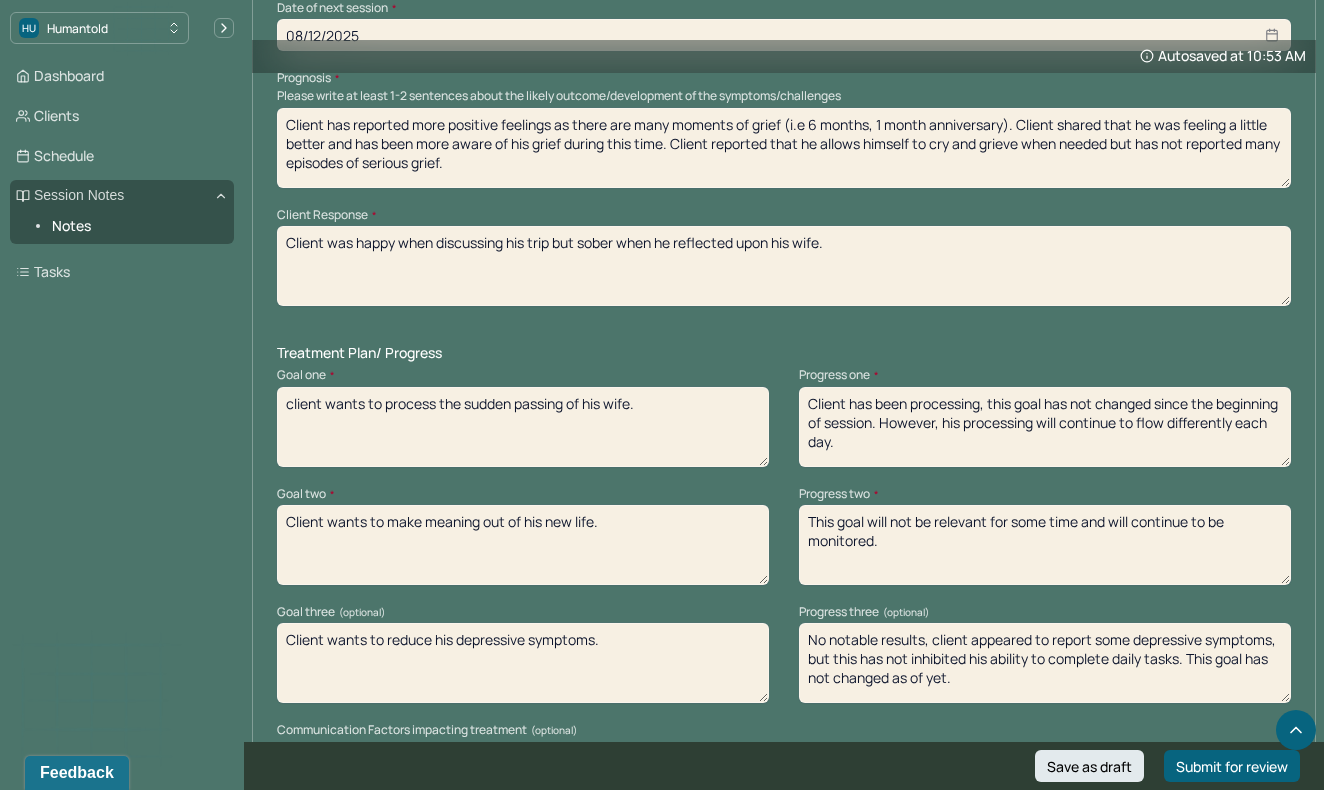 drag, startPoint x: 906, startPoint y: 506, endPoint x: 805, endPoint y: 482, distance: 103.81233 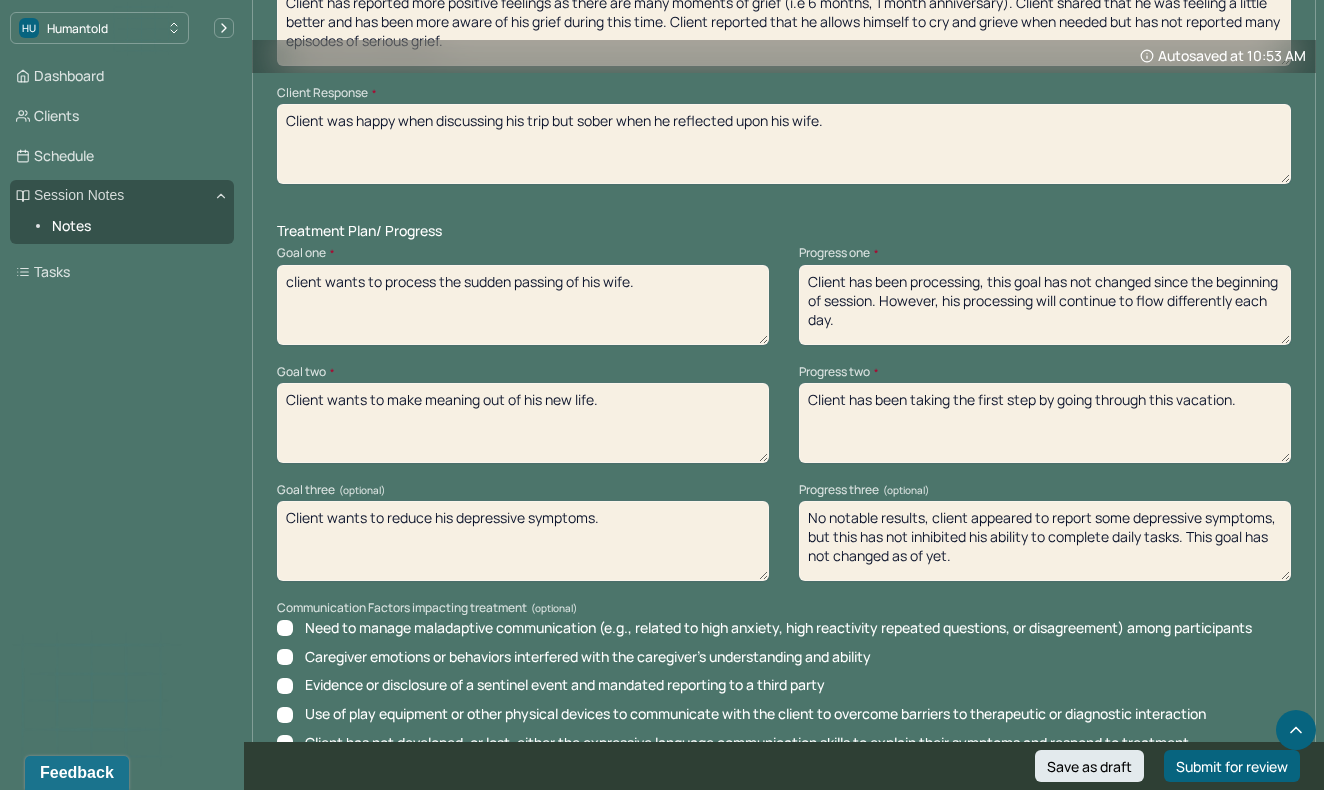 scroll, scrollTop: 2523, scrollLeft: 0, axis: vertical 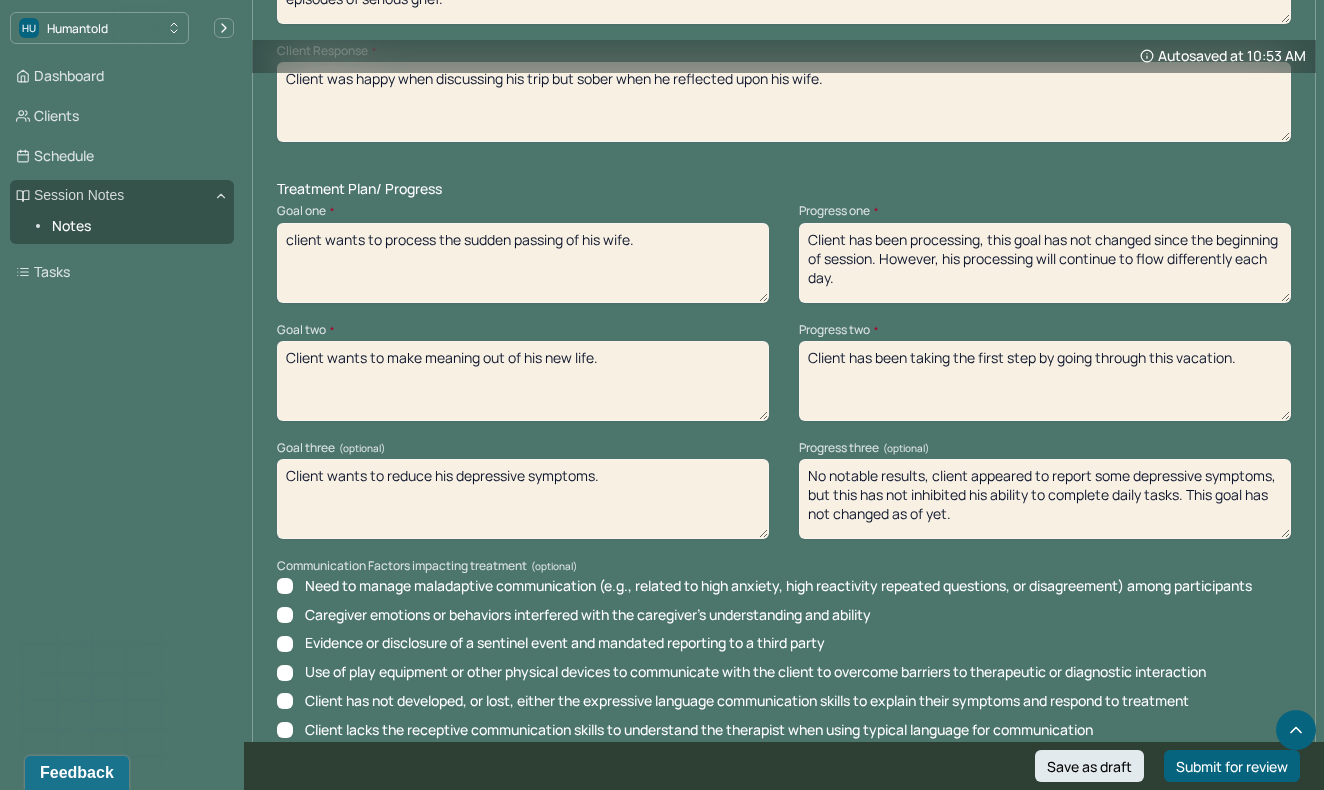 type on "Client has been taking the first step by going through this vacation." 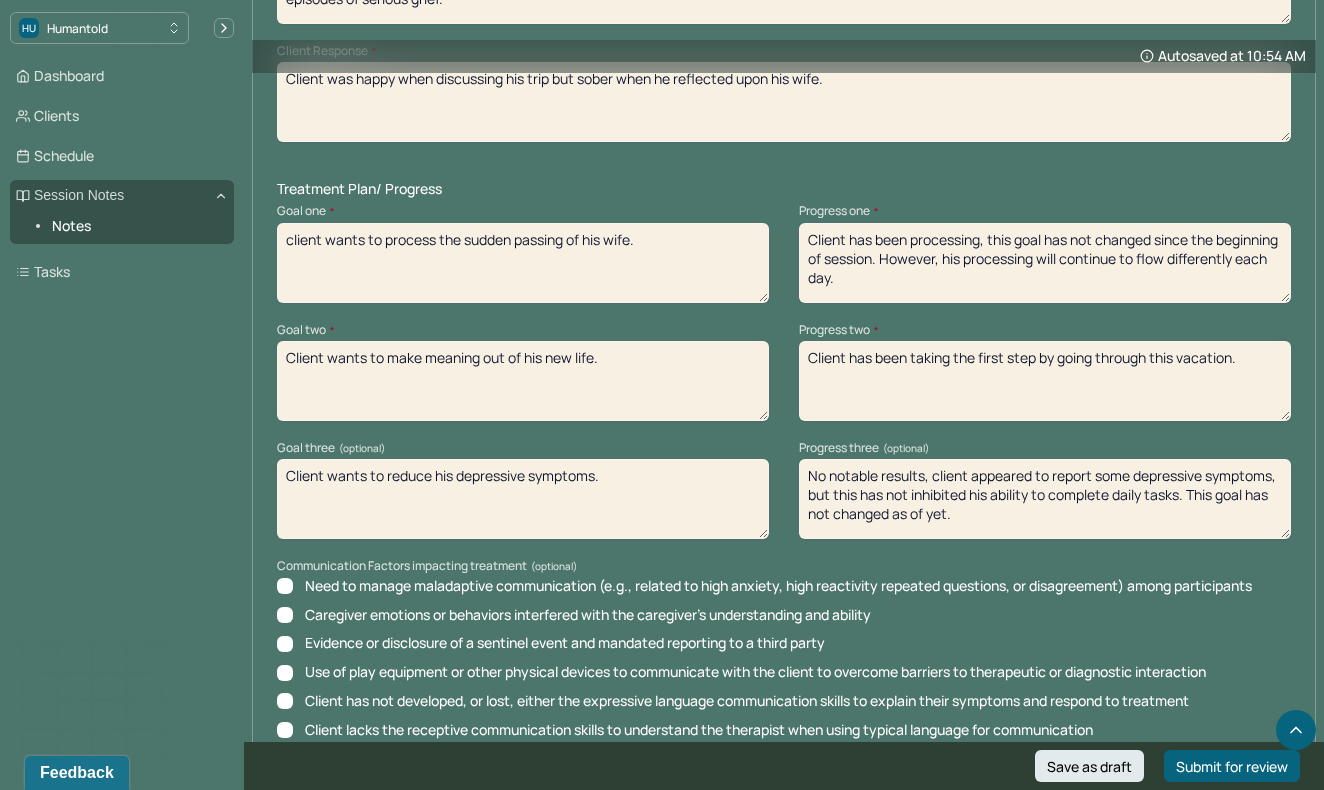 drag, startPoint x: 975, startPoint y: 484, endPoint x: 930, endPoint y: 432, distance: 68.76772 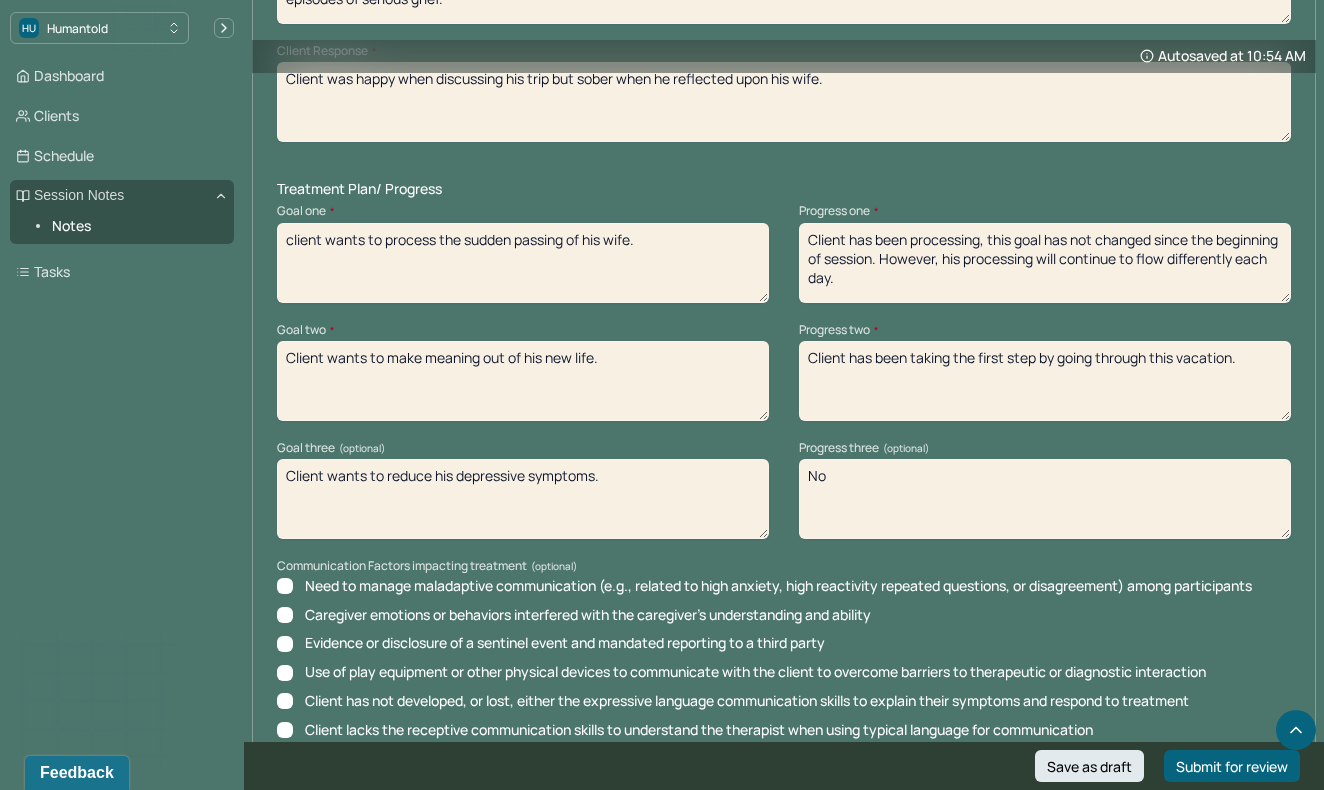 type on "N" 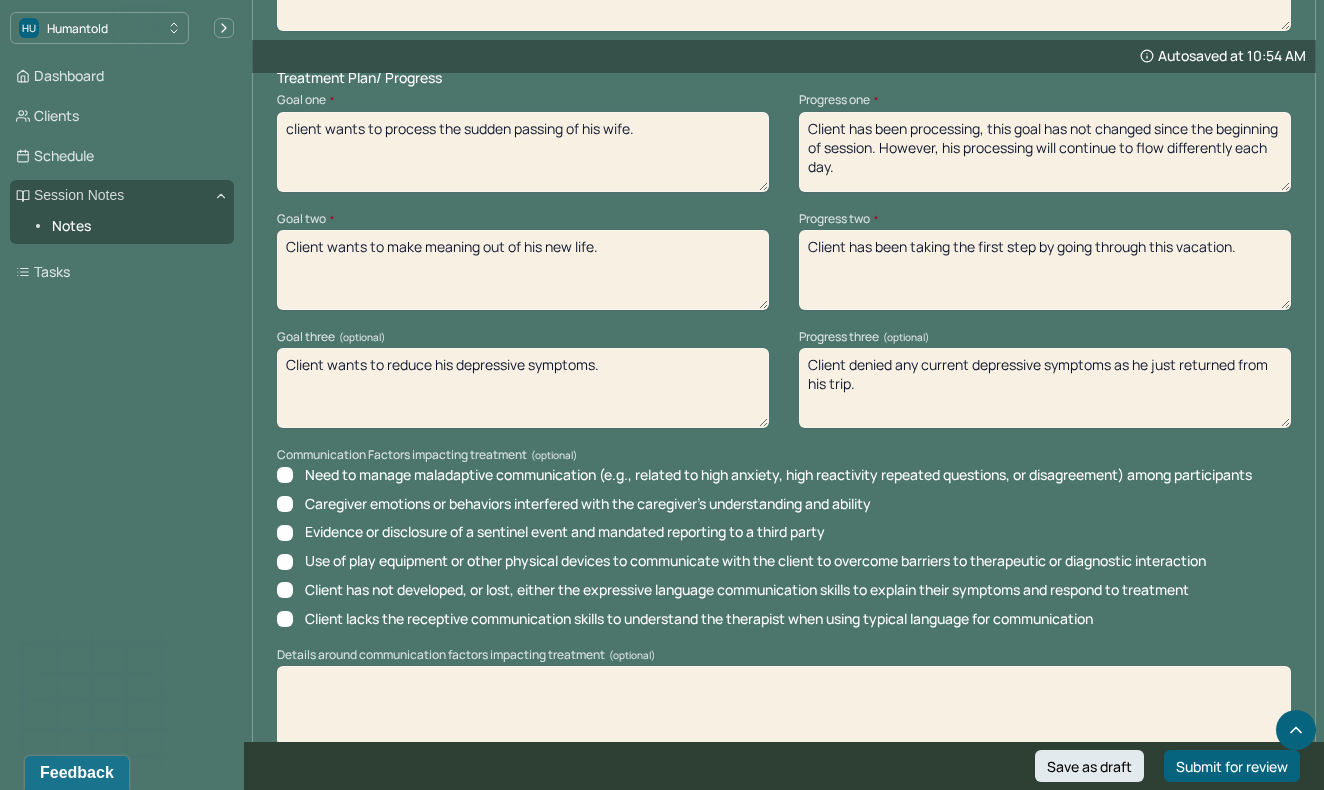 scroll, scrollTop: 2764, scrollLeft: 0, axis: vertical 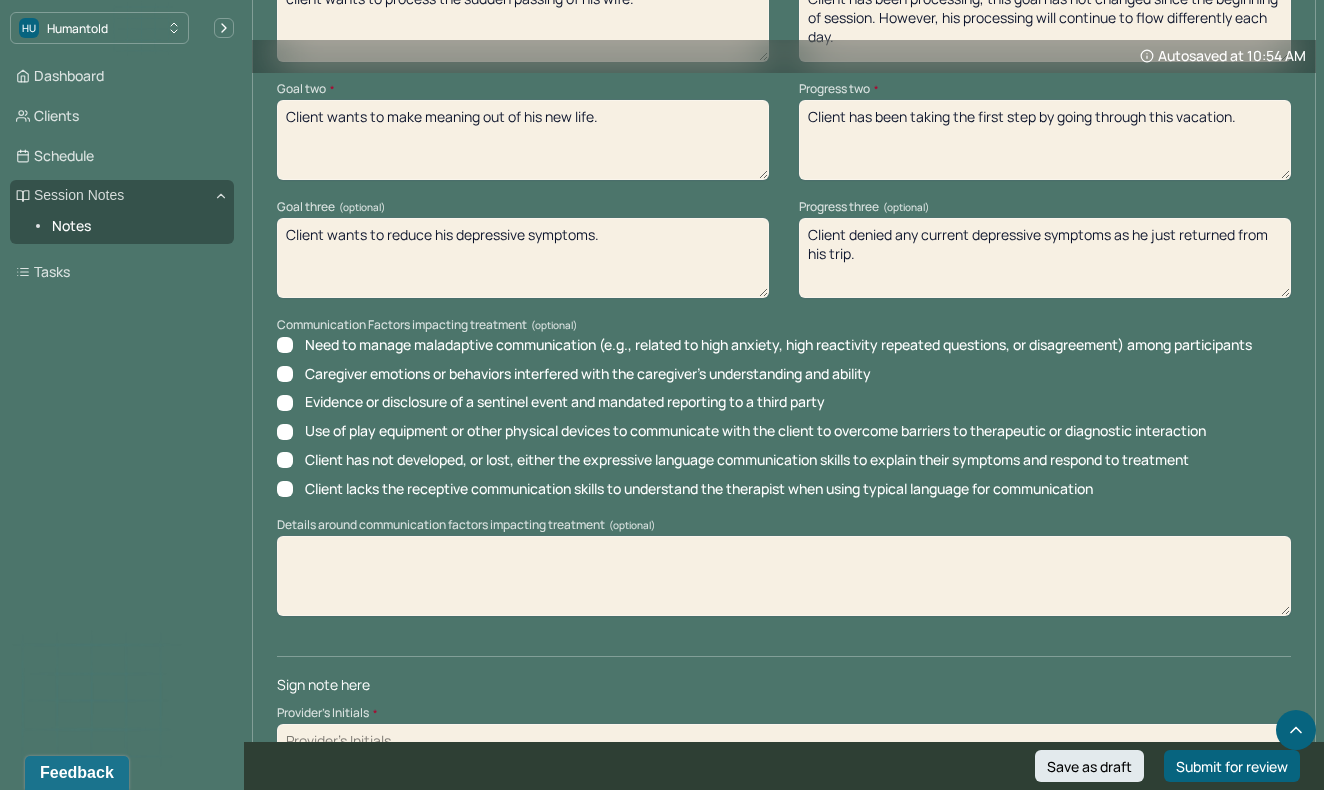 type on "Client denied any current depressive symptoms as he just returned from his trip." 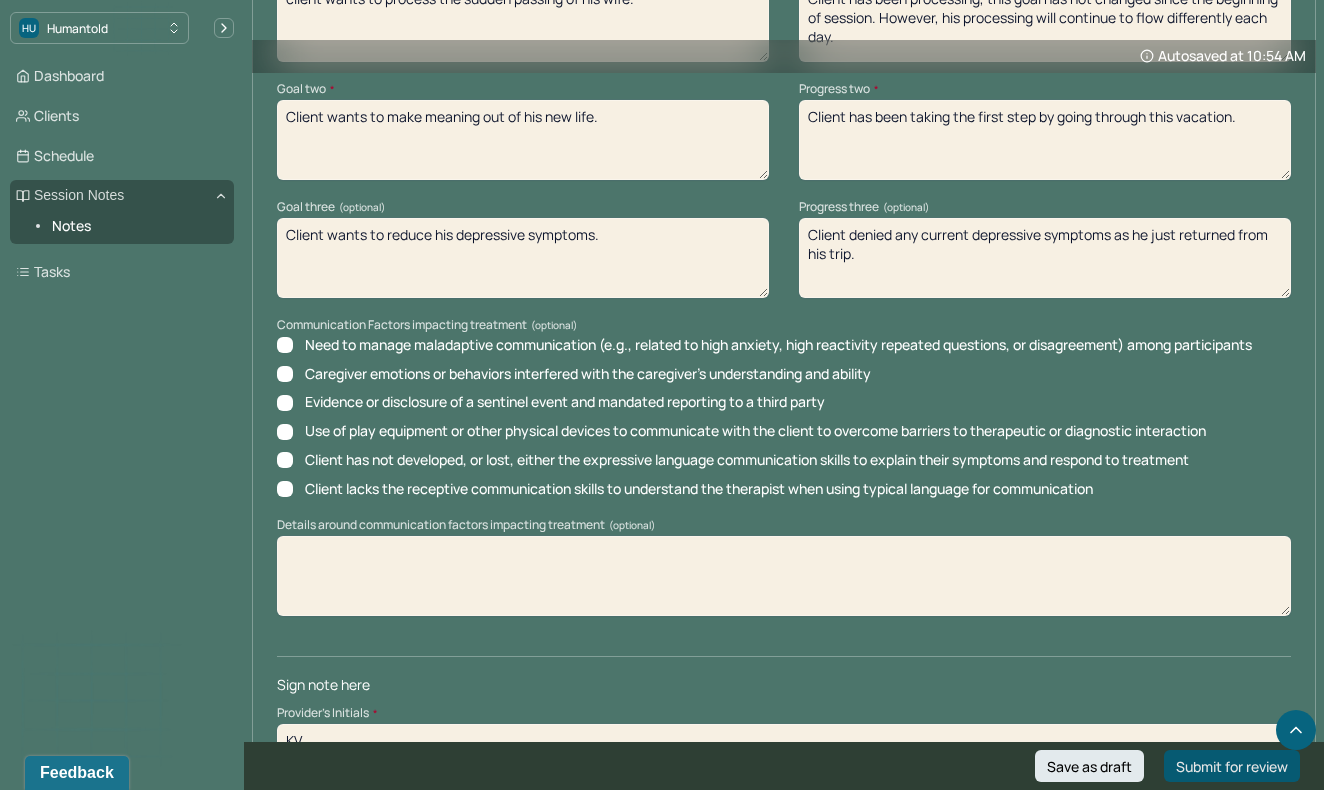 type on "KV" 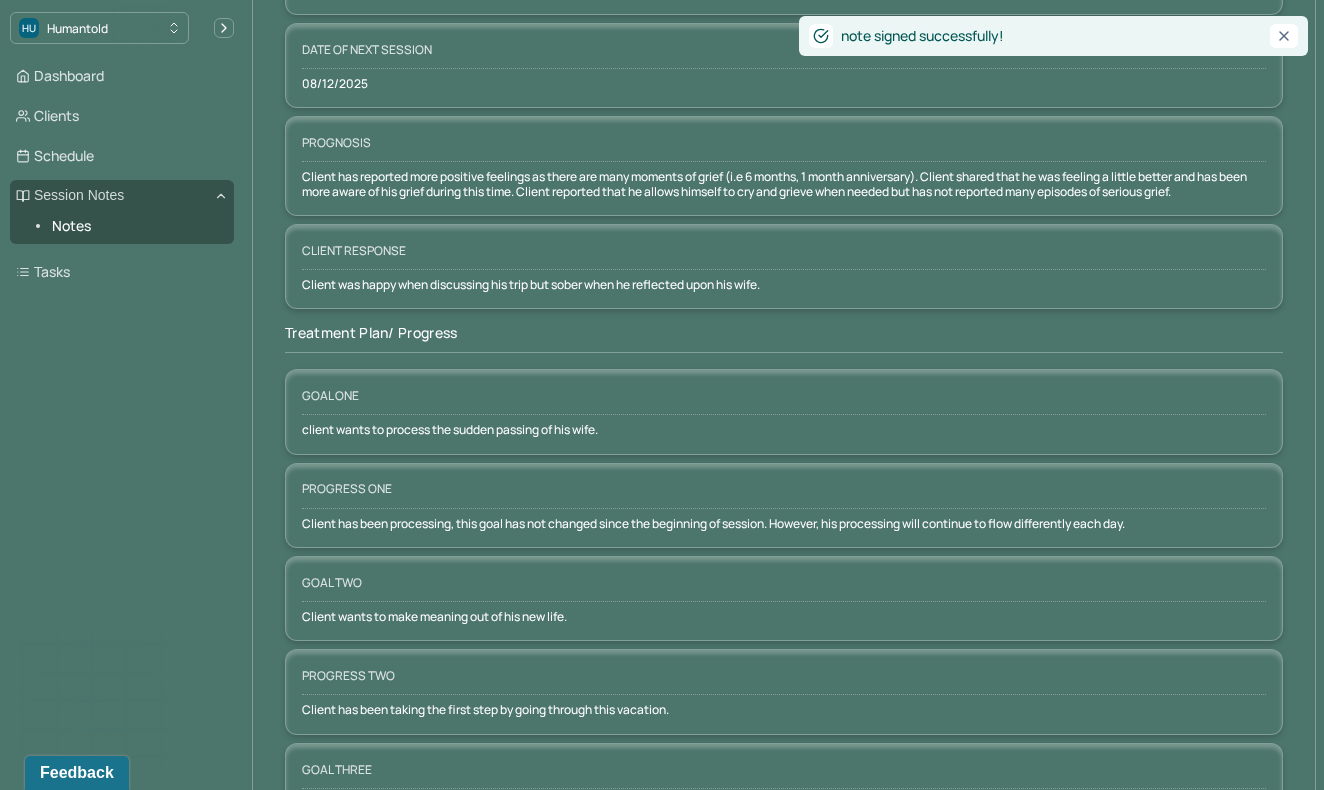 scroll, scrollTop: 0, scrollLeft: 0, axis: both 